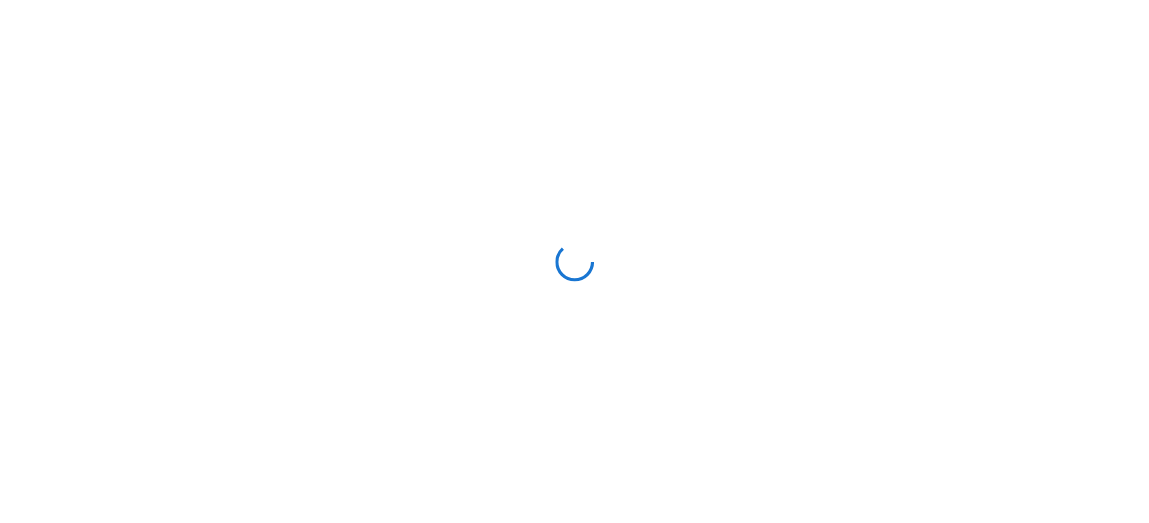 scroll, scrollTop: 0, scrollLeft: 0, axis: both 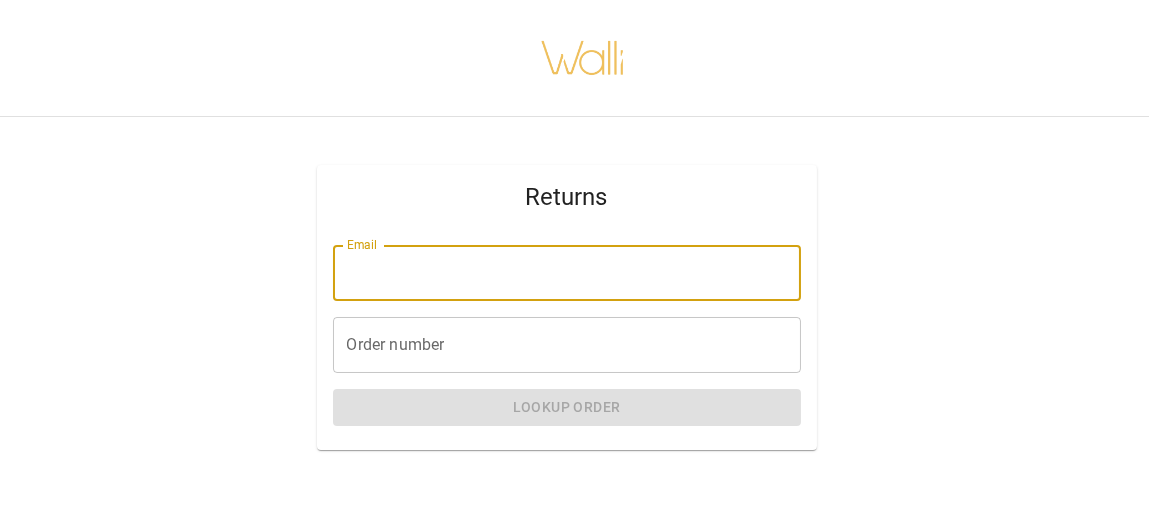 click on "[EMAIL]" at bounding box center [567, 273] 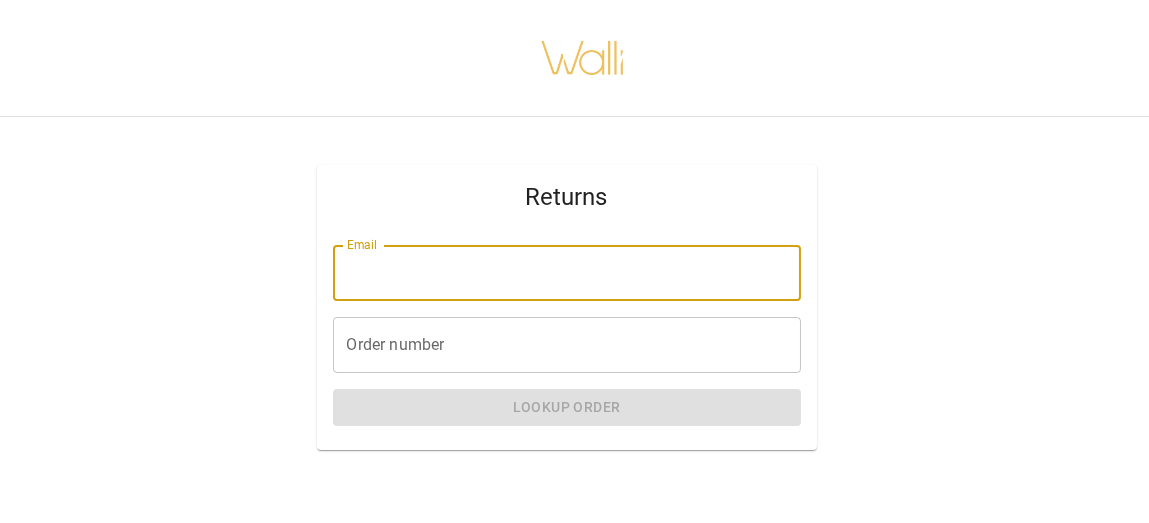 type on "**********" 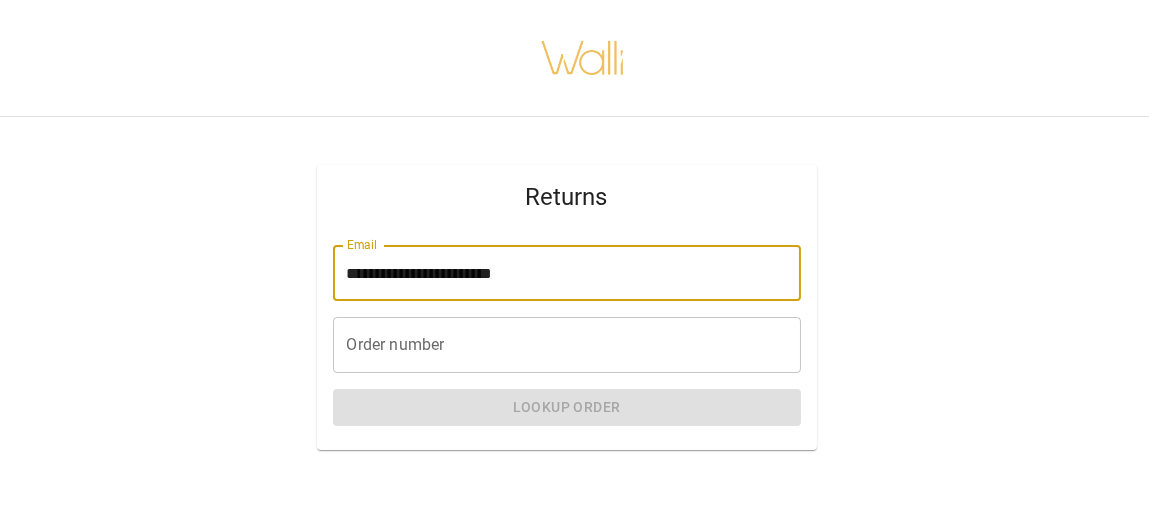 click on "Order number" at bounding box center (567, 345) 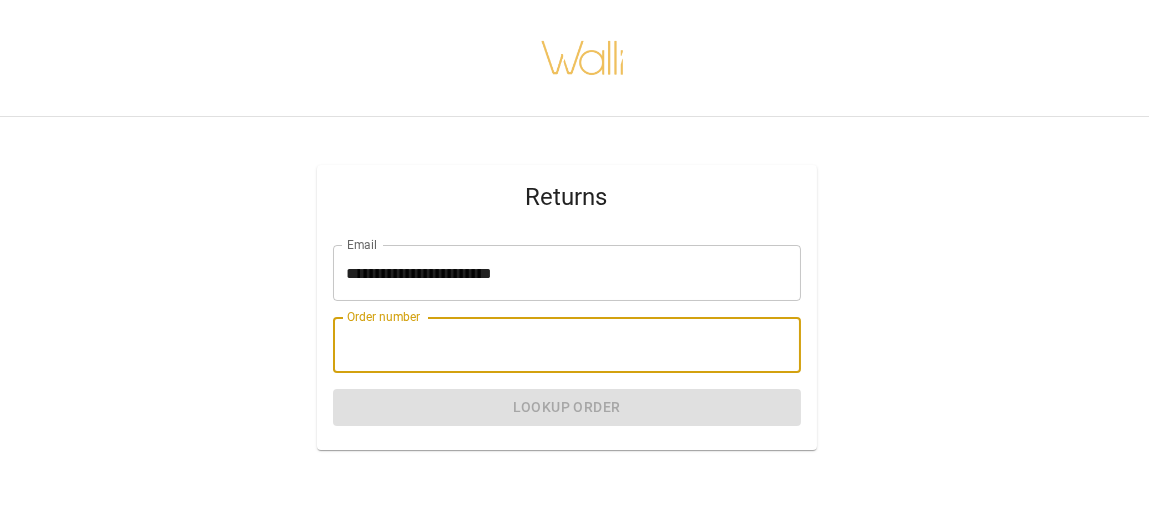 click at bounding box center [582, 58] 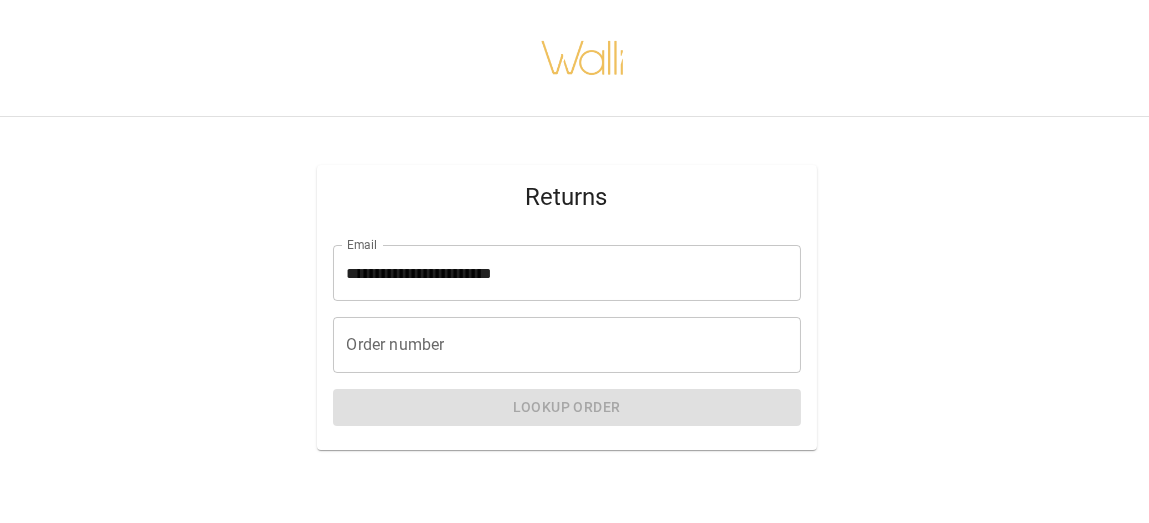 click on "Order number" at bounding box center [567, 345] 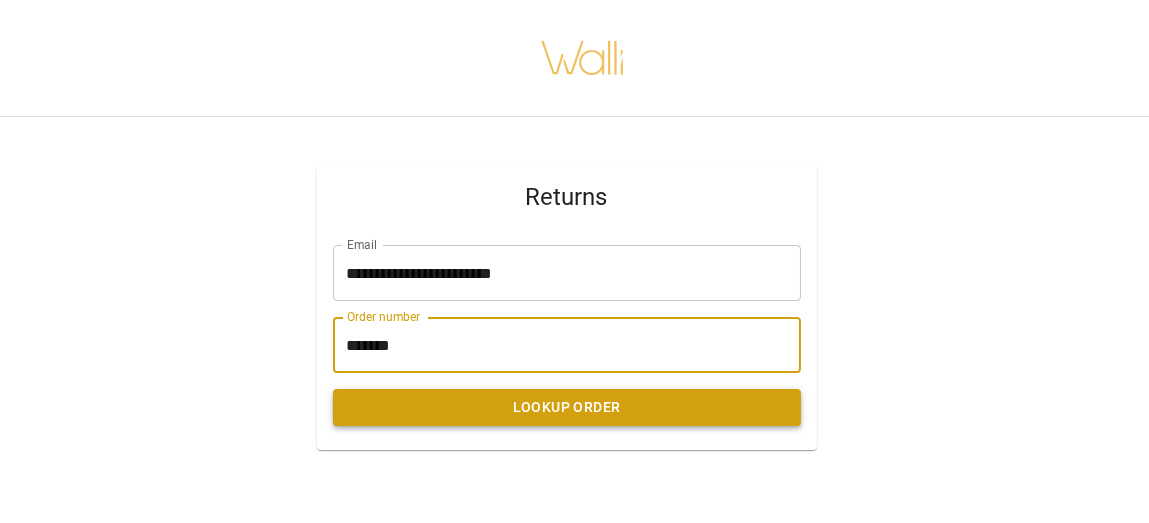 type on "*******" 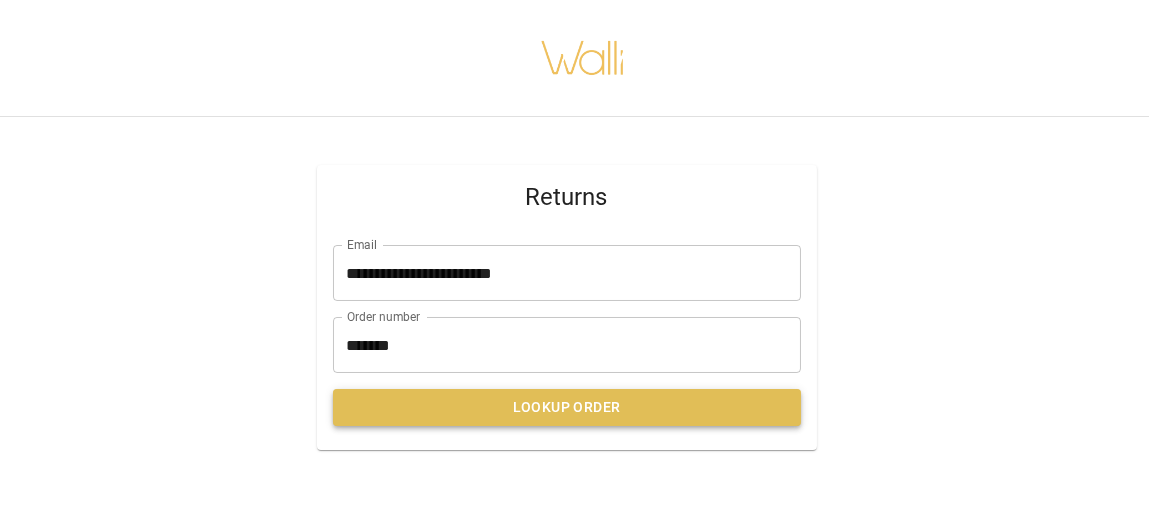 click on "Lookup Order" at bounding box center [567, 407] 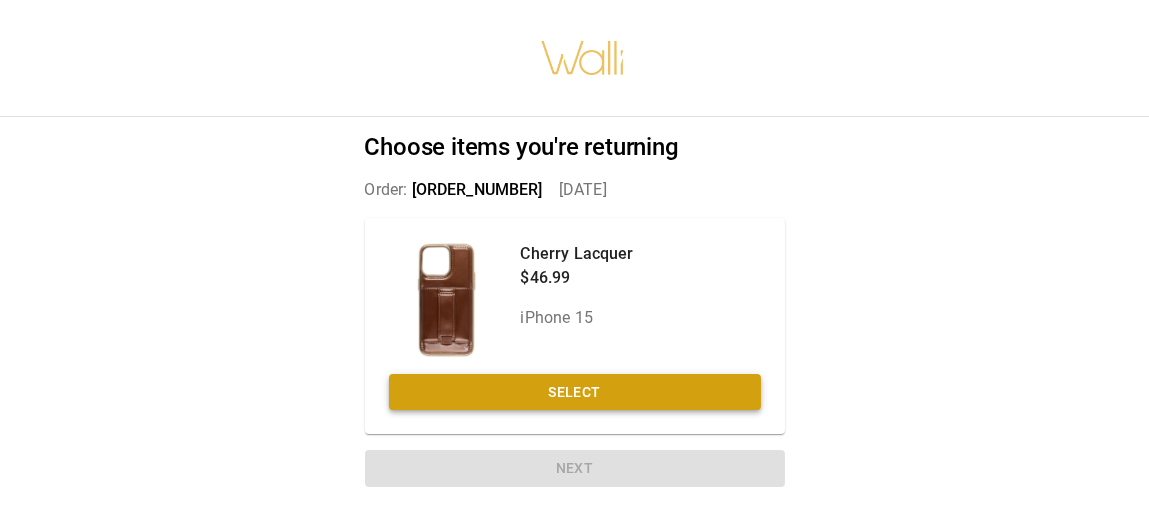 click on "Select" at bounding box center [575, 392] 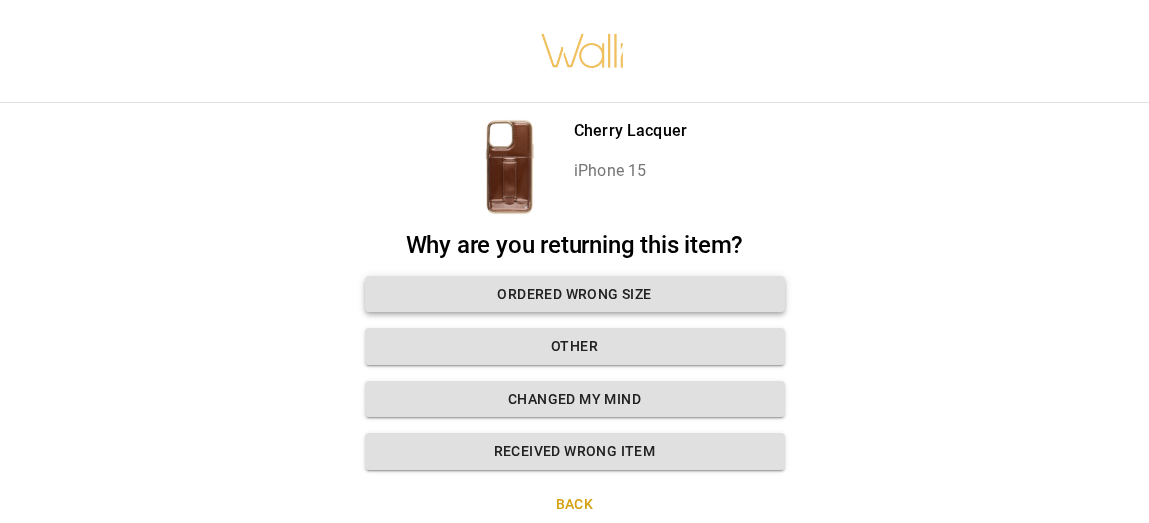 click on "Ordered wrong size" at bounding box center (575, 294) 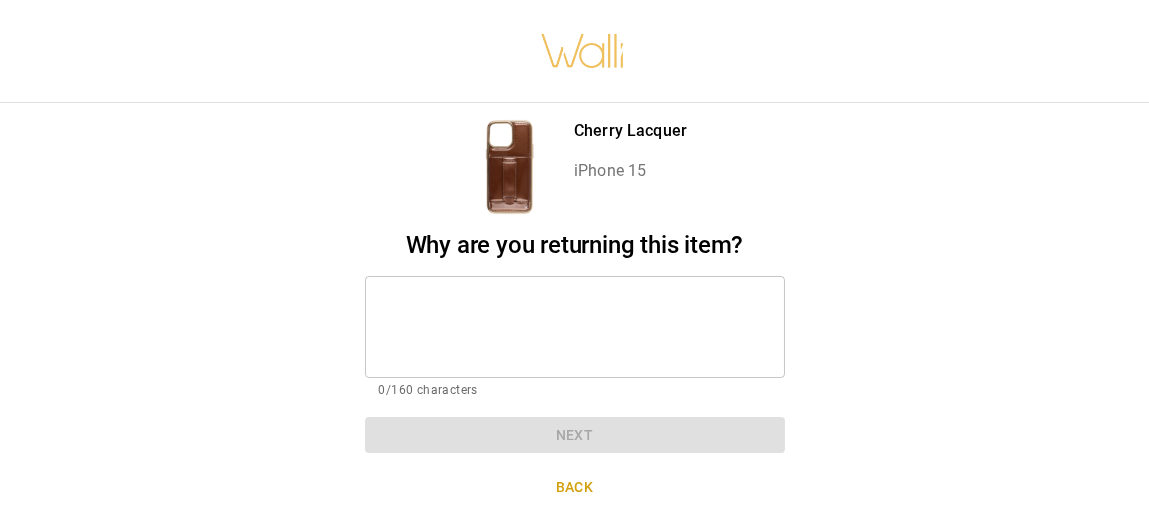 click at bounding box center (575, 326) 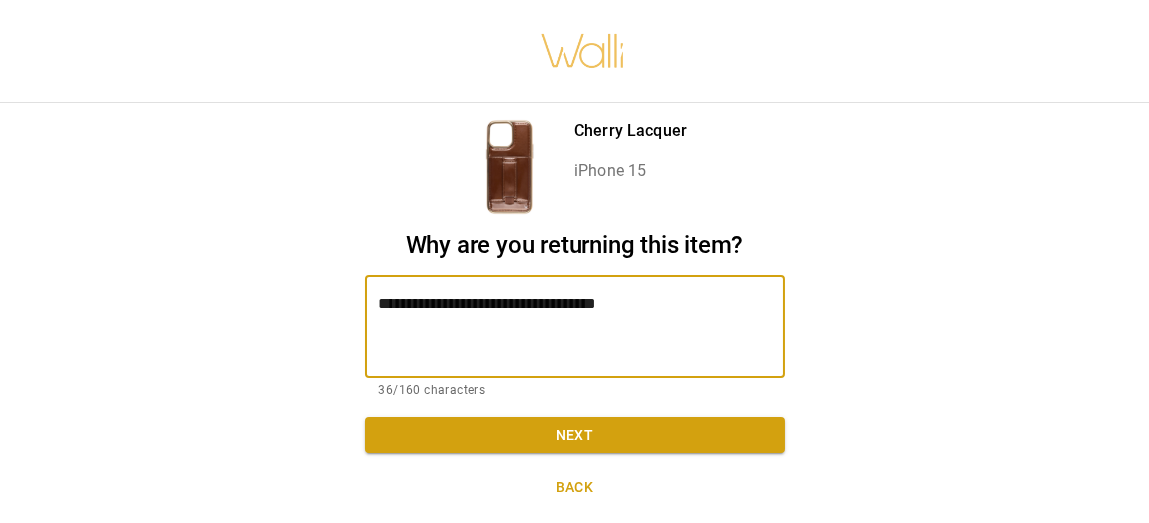 click on "**********" at bounding box center (575, 326) 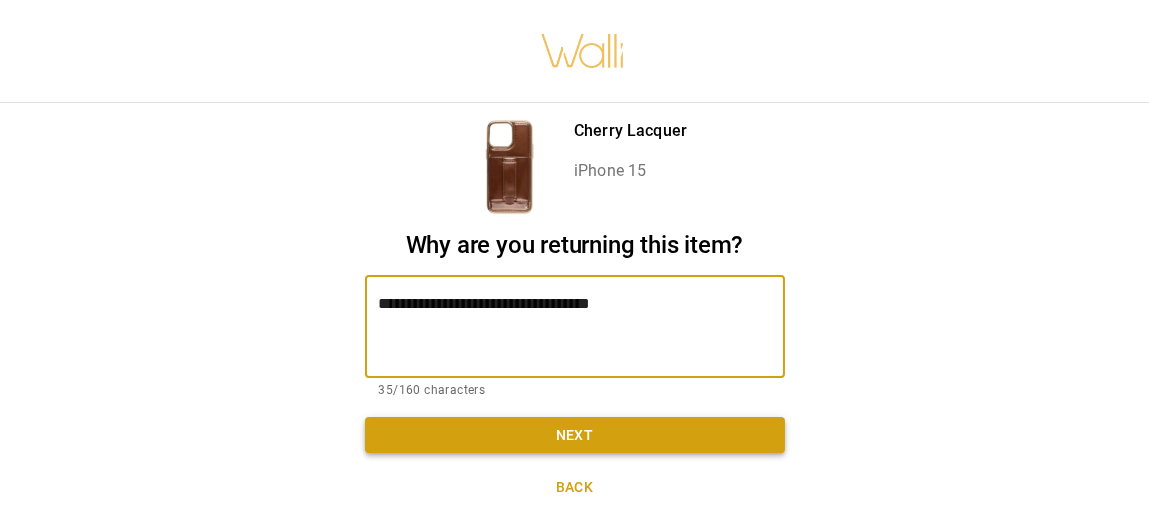 type on "**********" 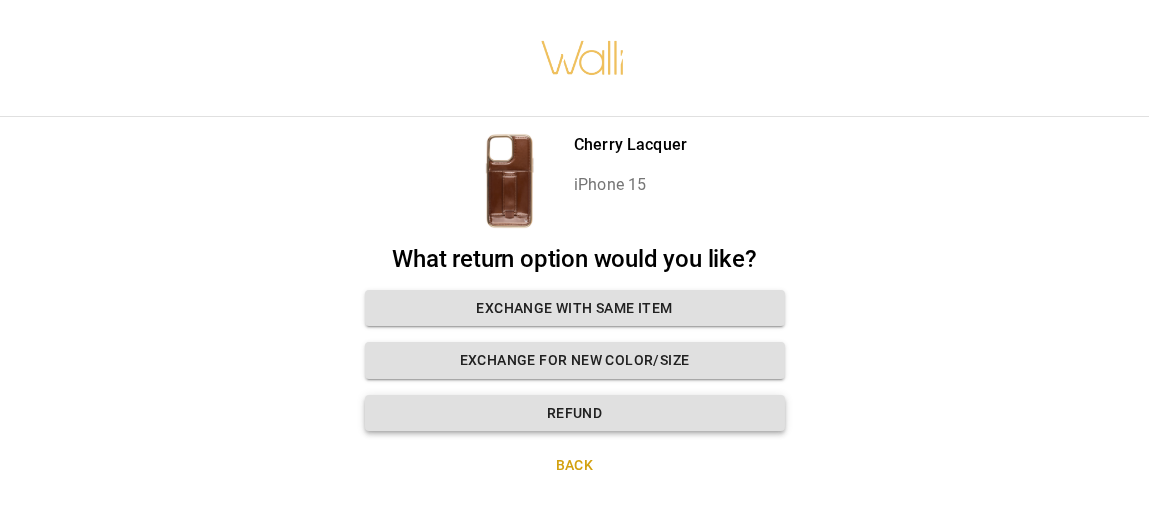 click on "Refund" at bounding box center (575, 413) 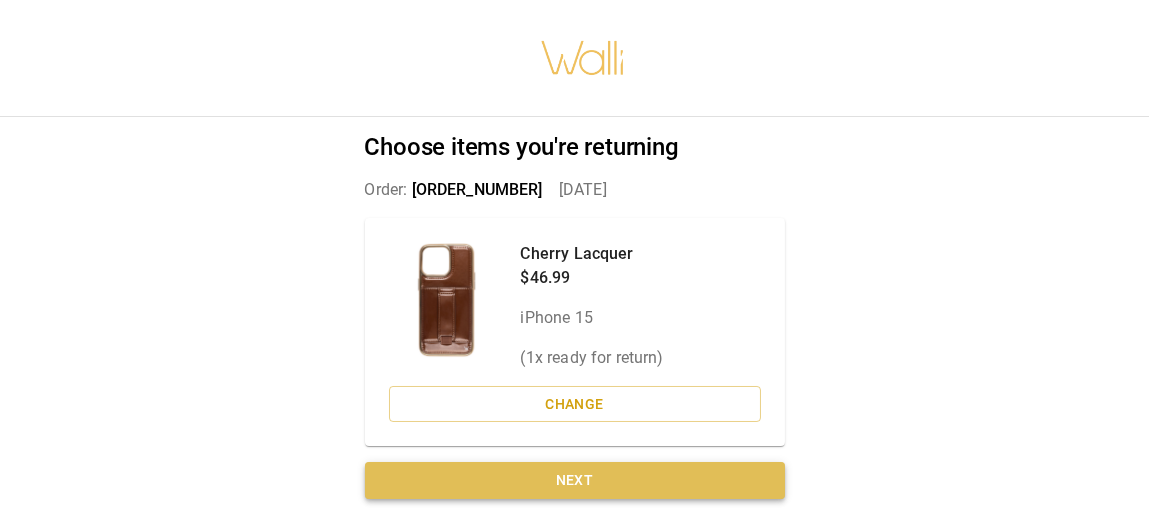 click on "Next" at bounding box center [575, 480] 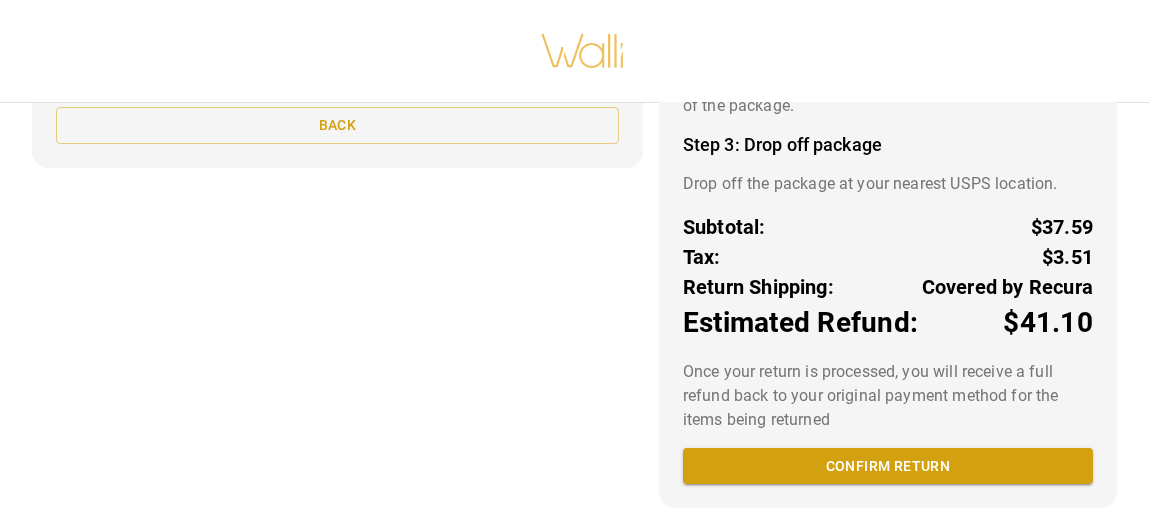 scroll, scrollTop: 361, scrollLeft: 0, axis: vertical 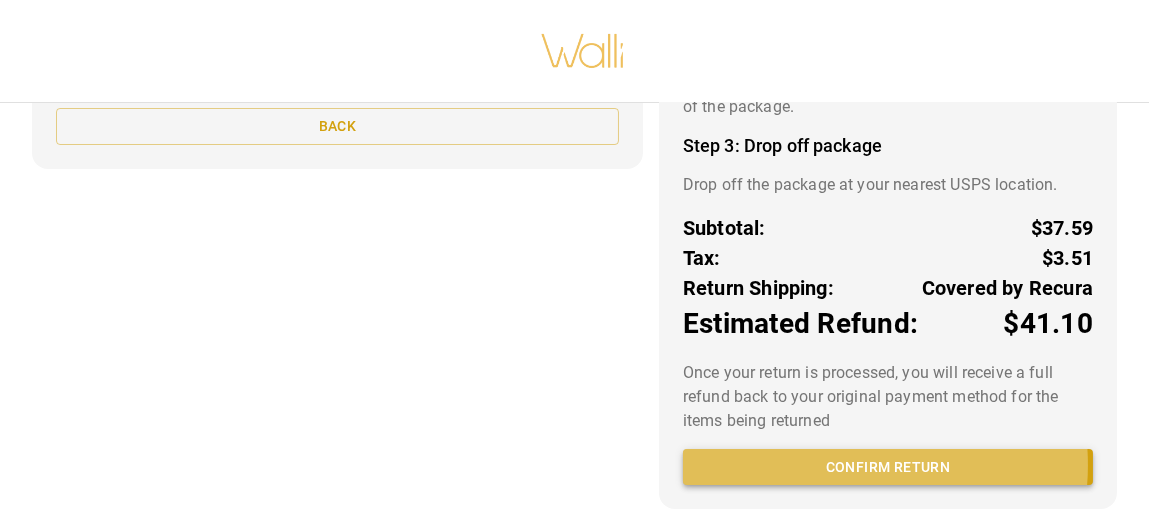 click on "Confirm return" at bounding box center [888, 467] 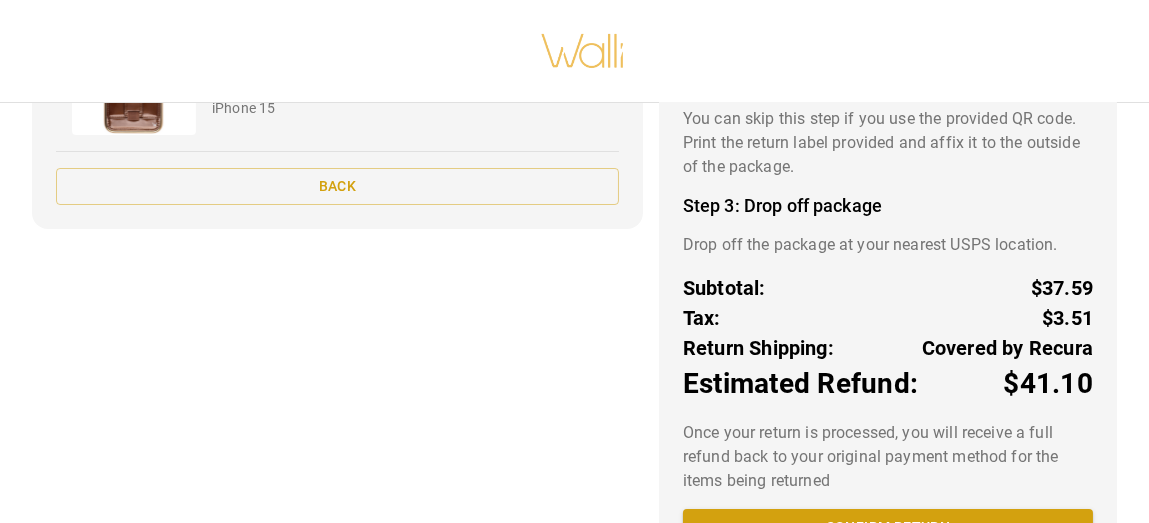 scroll, scrollTop: 362, scrollLeft: 0, axis: vertical 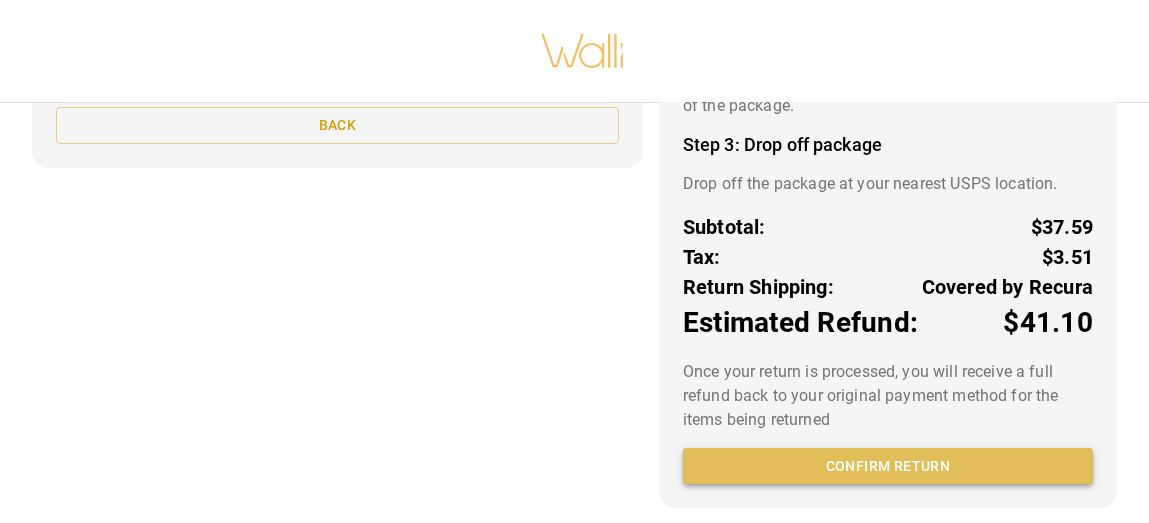 click on "Confirm return" at bounding box center (888, 466) 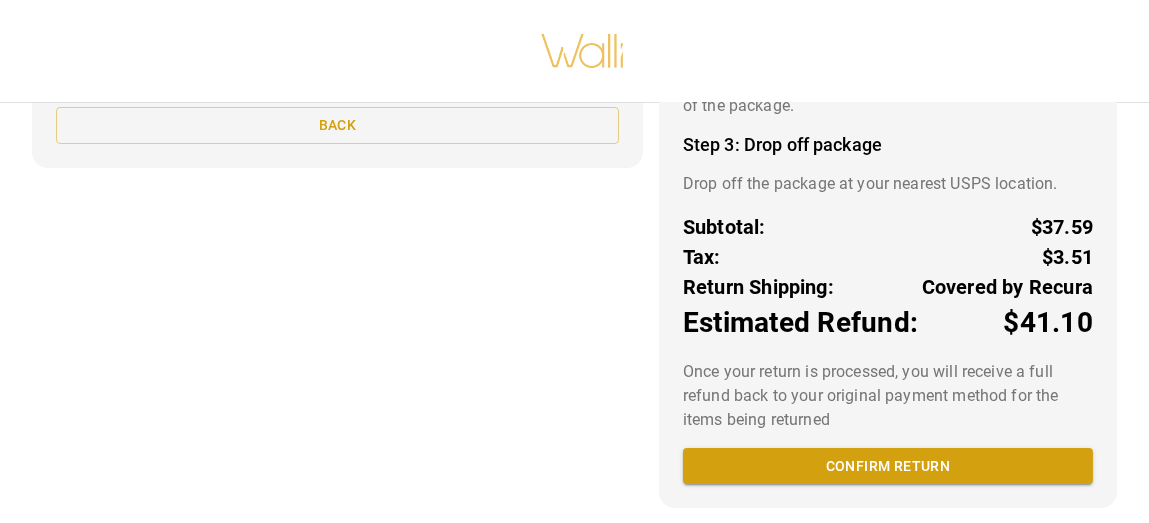 scroll, scrollTop: 16, scrollLeft: 0, axis: vertical 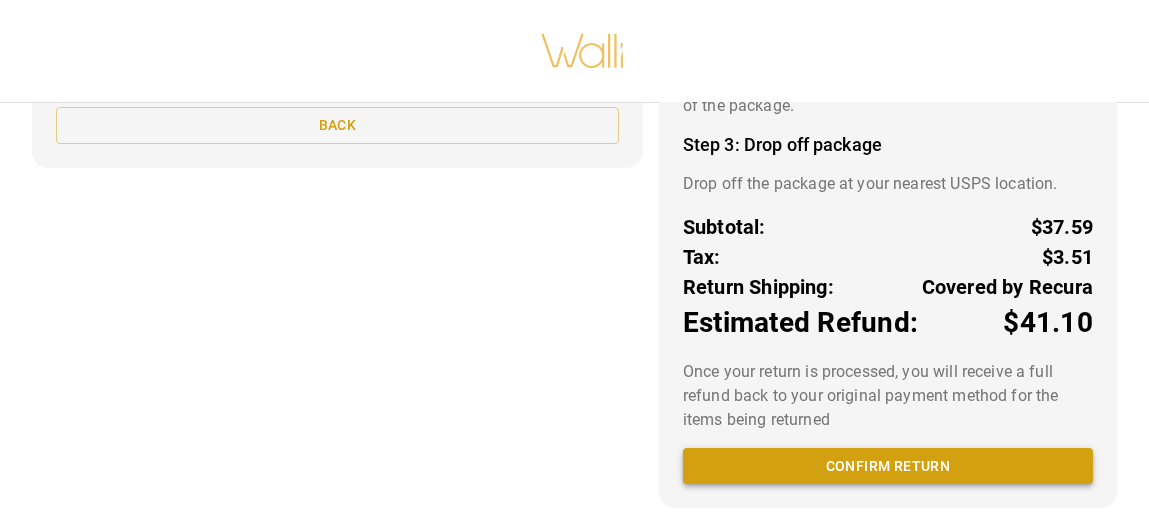 click on "Confirm return" at bounding box center [888, 466] 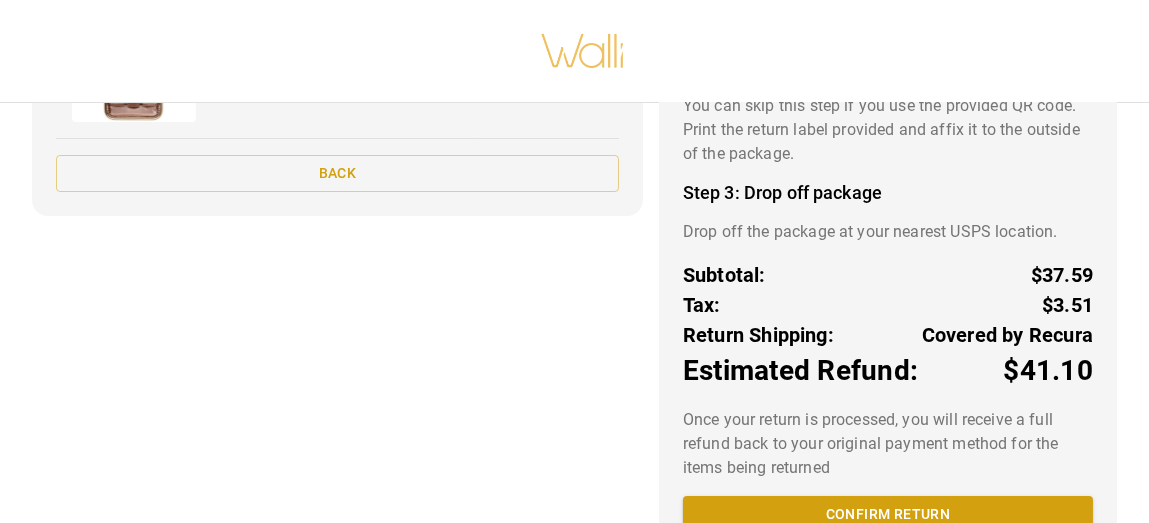 scroll, scrollTop: 362, scrollLeft: 0, axis: vertical 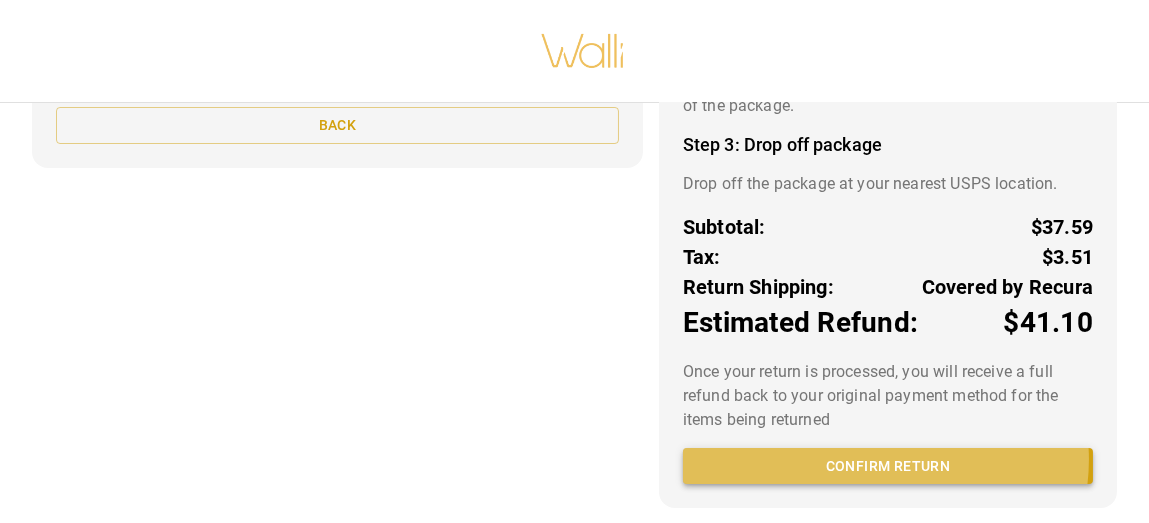 click on "Confirm return" at bounding box center [888, 466] 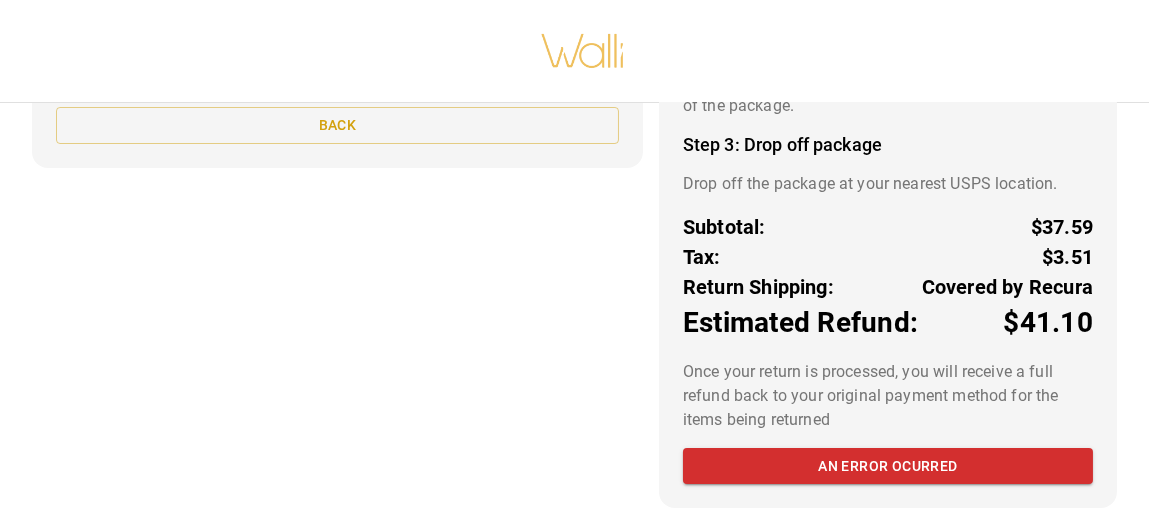 scroll, scrollTop: 0, scrollLeft: 0, axis: both 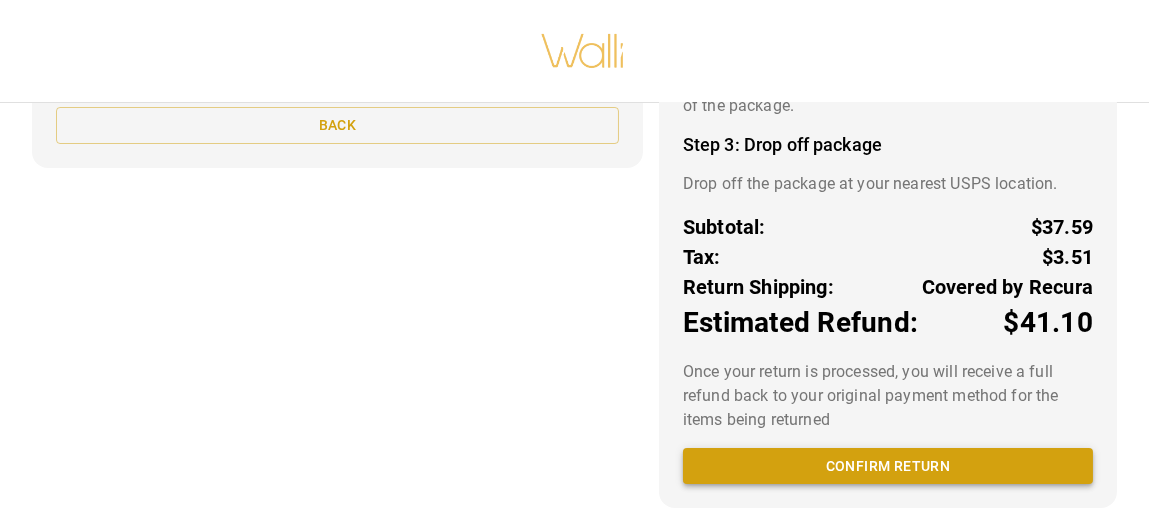 click on "Confirm return" at bounding box center (888, 466) 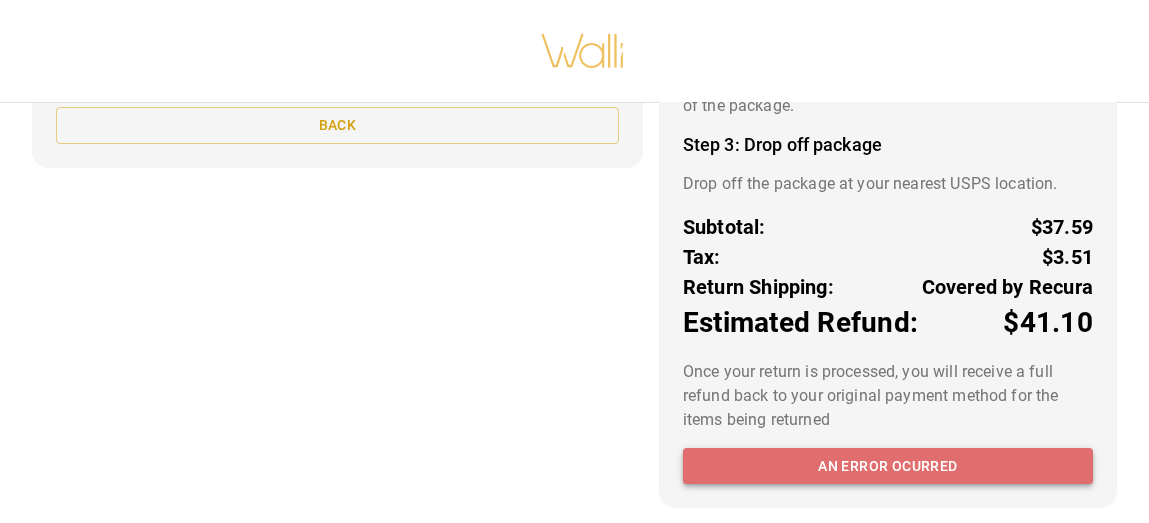 click on "An error ocurred" at bounding box center (888, 466) 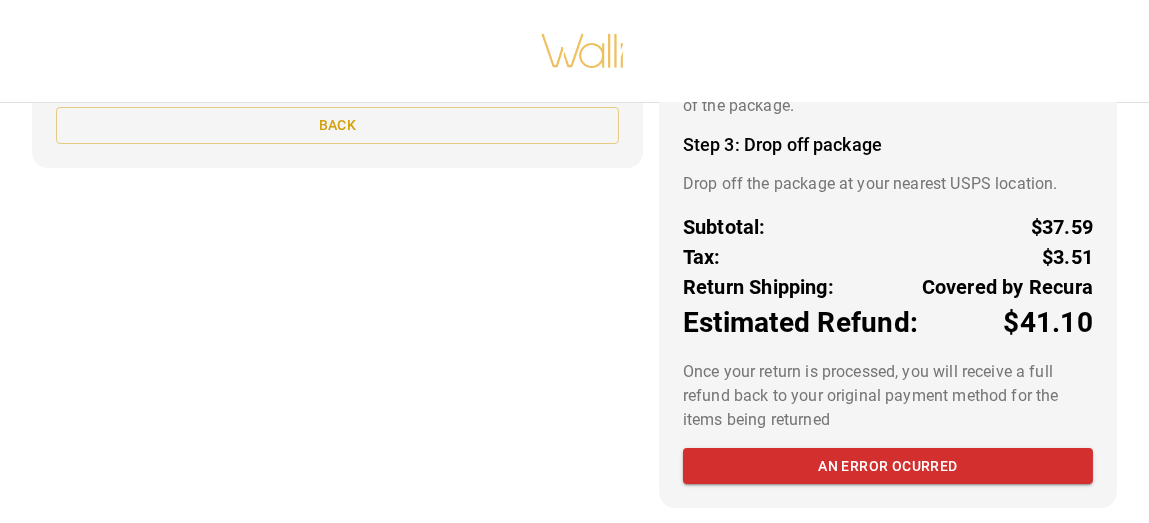 click on "Items being returned: Product Quantity Reason Cherry Lacquer Cherry Lacquer - iPhone 15 1 Ordered wrong size Back" at bounding box center [337, 163] 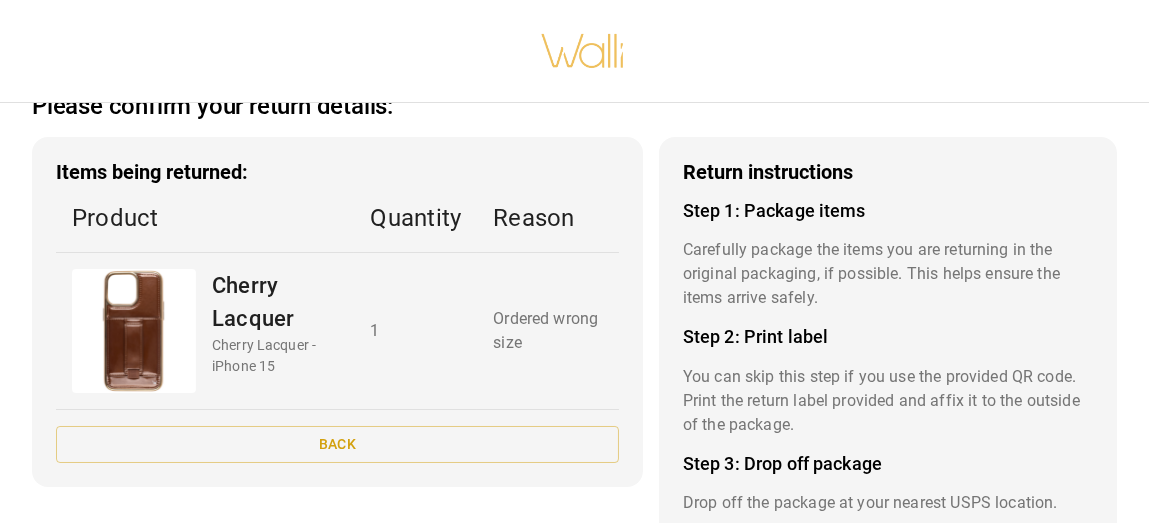 scroll, scrollTop: 0, scrollLeft: 0, axis: both 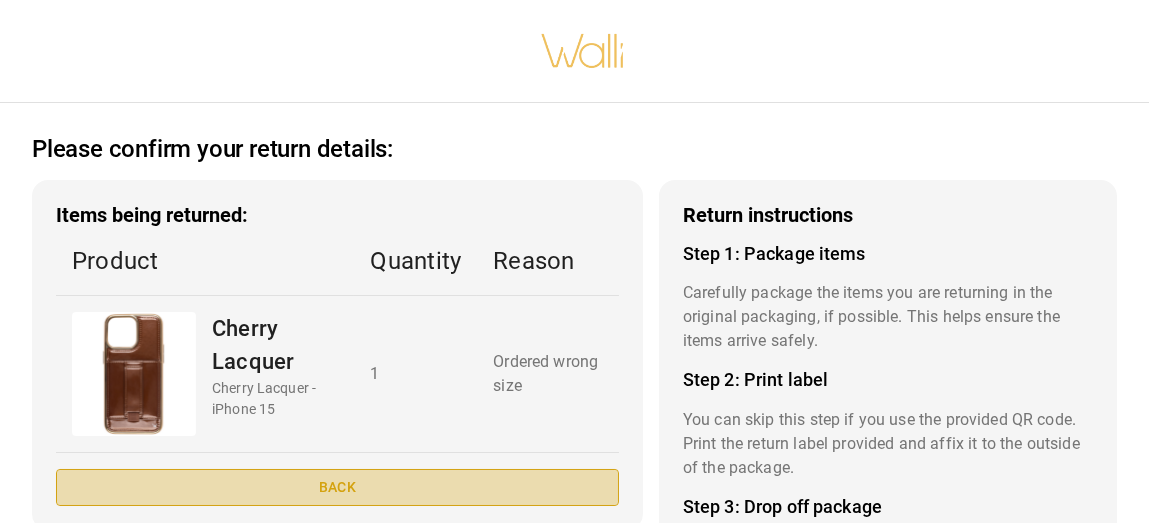 click on "Back" at bounding box center [337, 487] 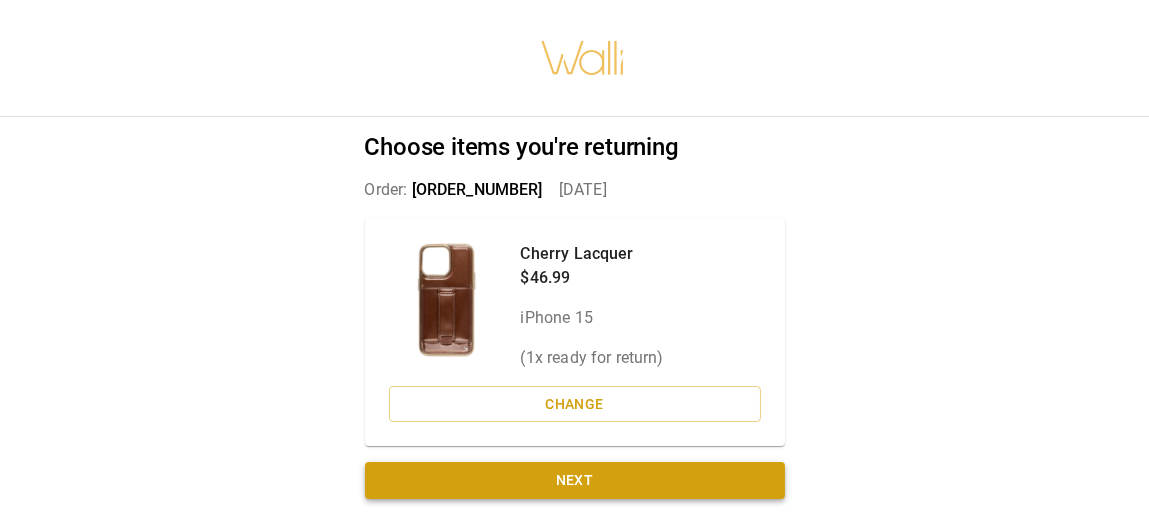 click on "Next" at bounding box center (575, 480) 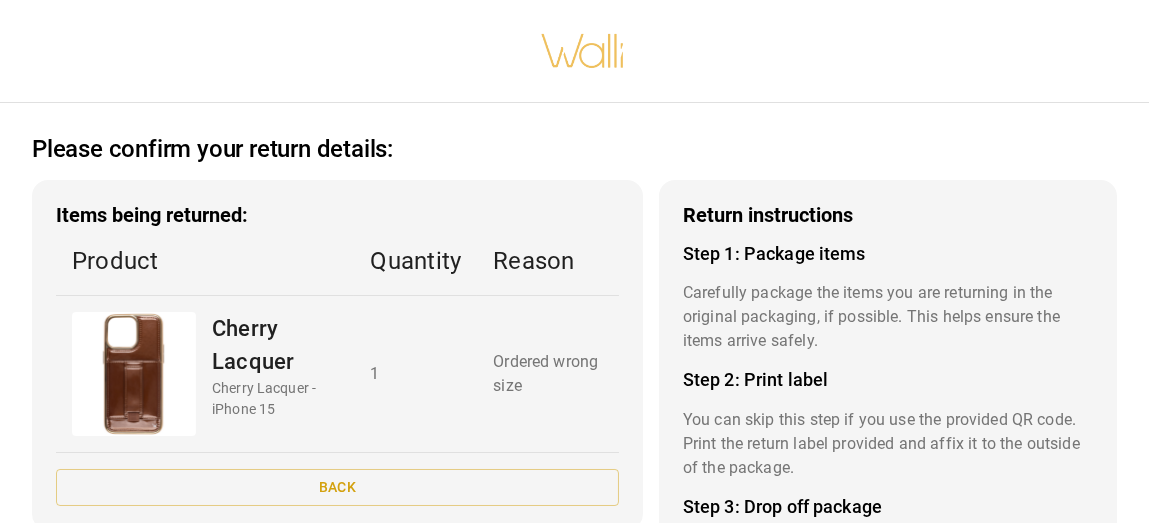 scroll, scrollTop: 362, scrollLeft: 0, axis: vertical 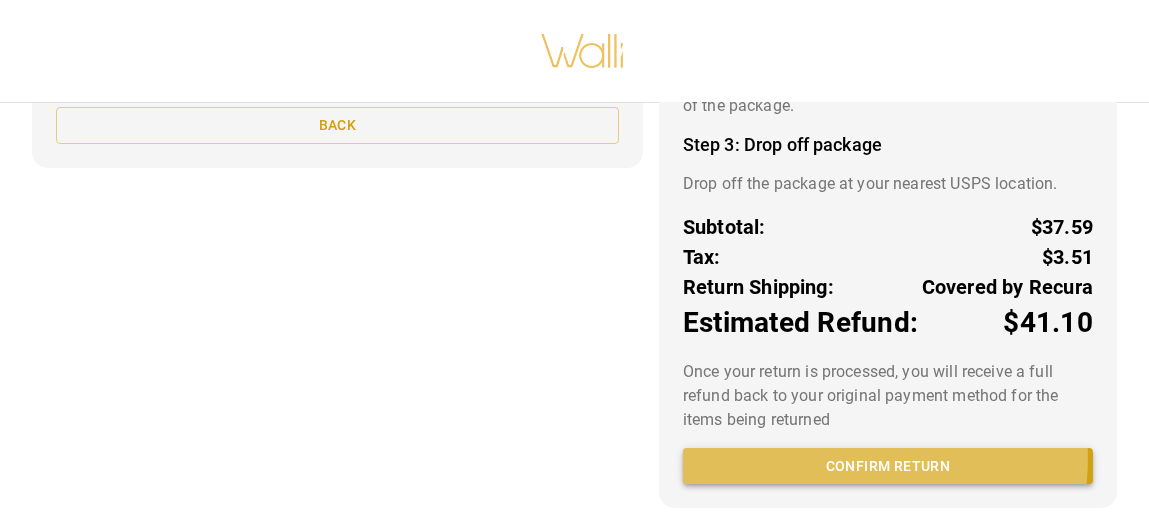 click on "Confirm return" at bounding box center [888, 466] 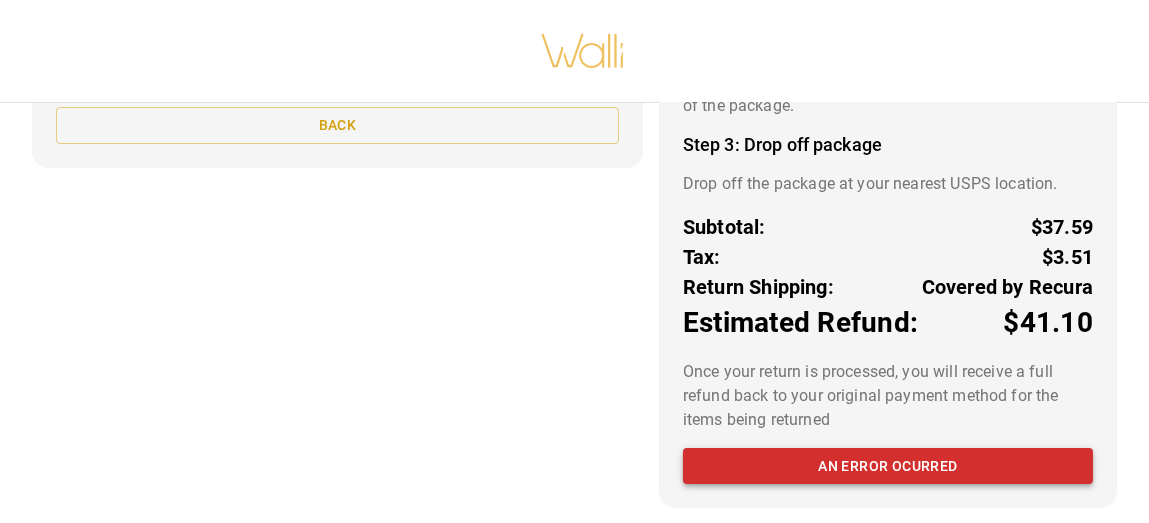 scroll, scrollTop: 0, scrollLeft: 0, axis: both 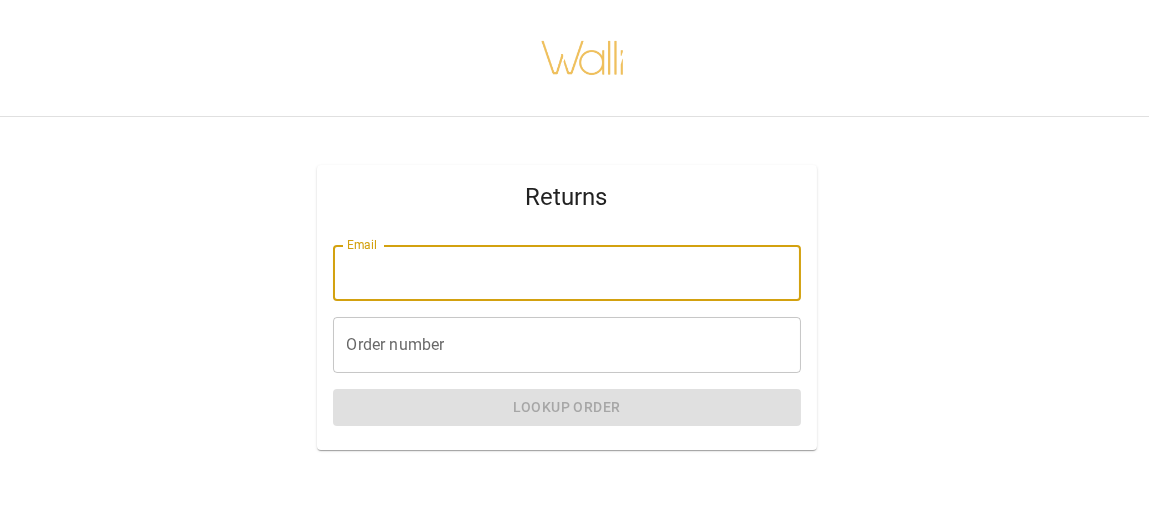 click on "Email" at bounding box center [567, 273] 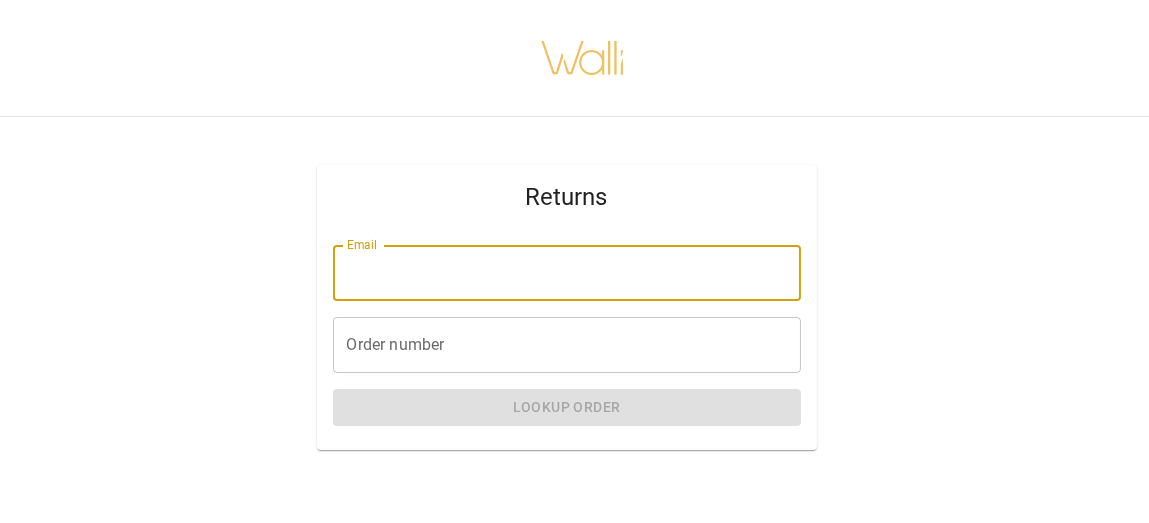 type on "**********" 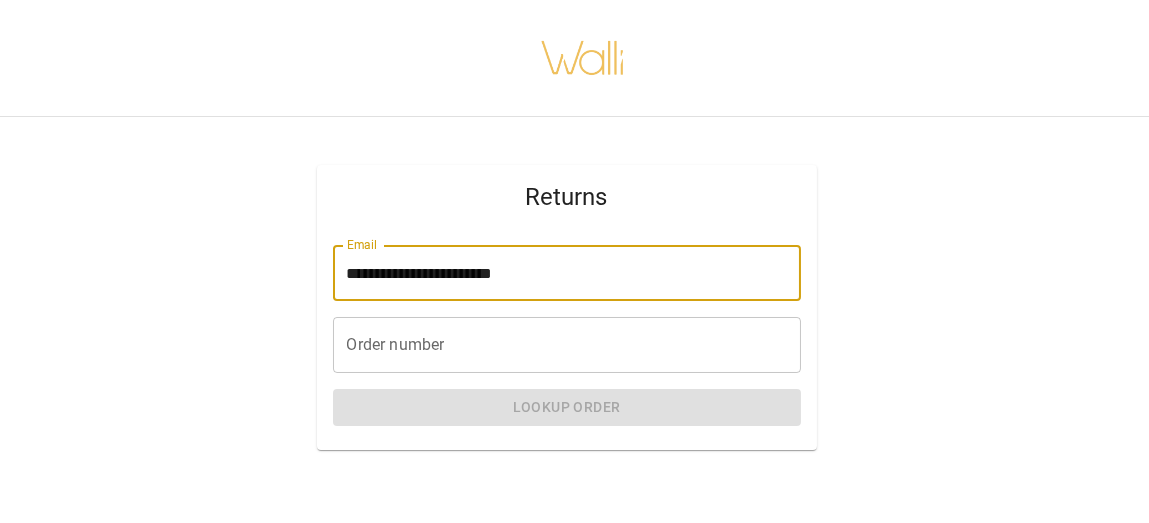 type on "*******" 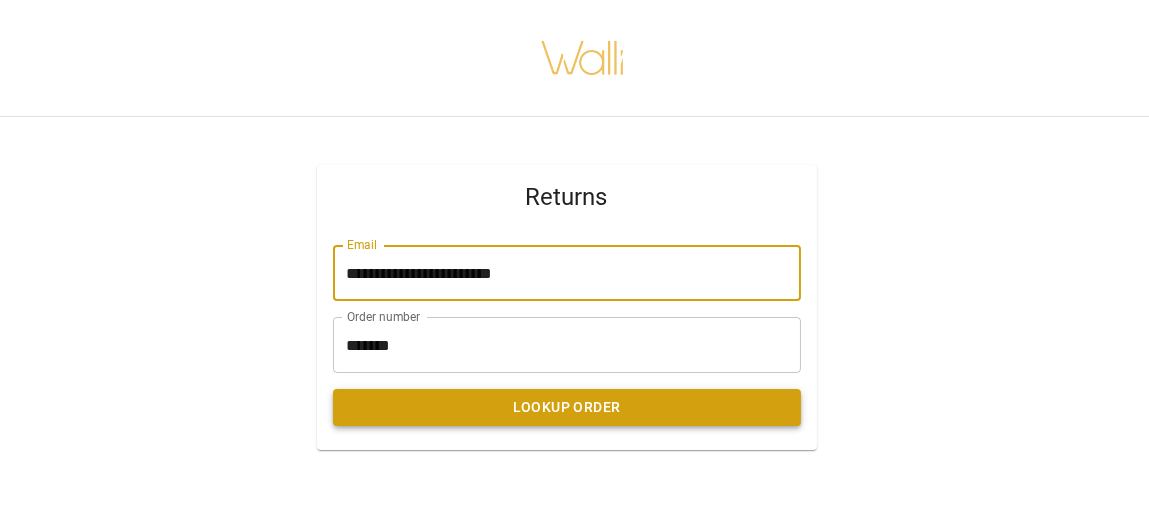 click on "Lookup Order" at bounding box center [567, 407] 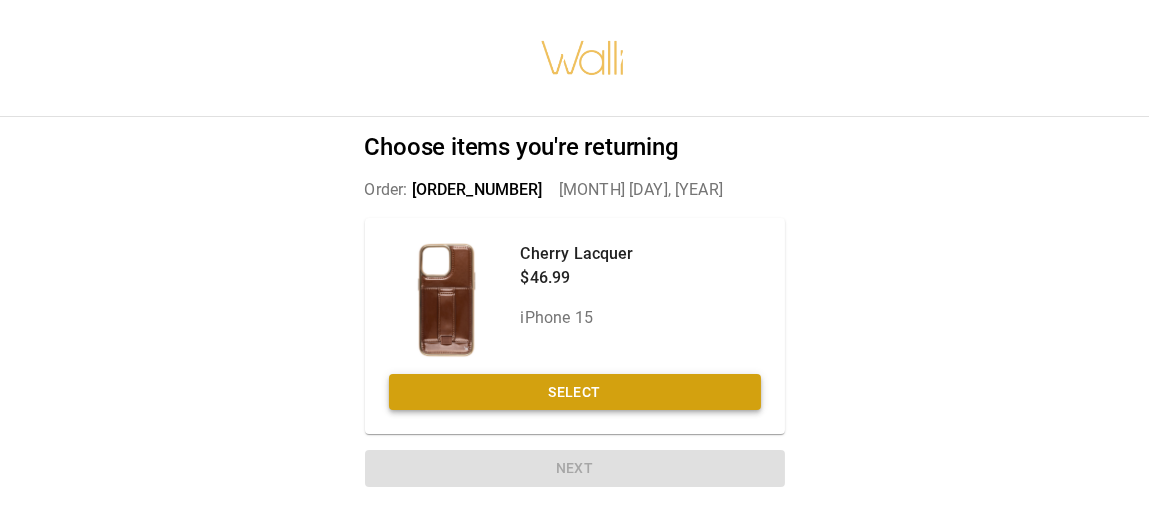 click on "Select" at bounding box center [575, 392] 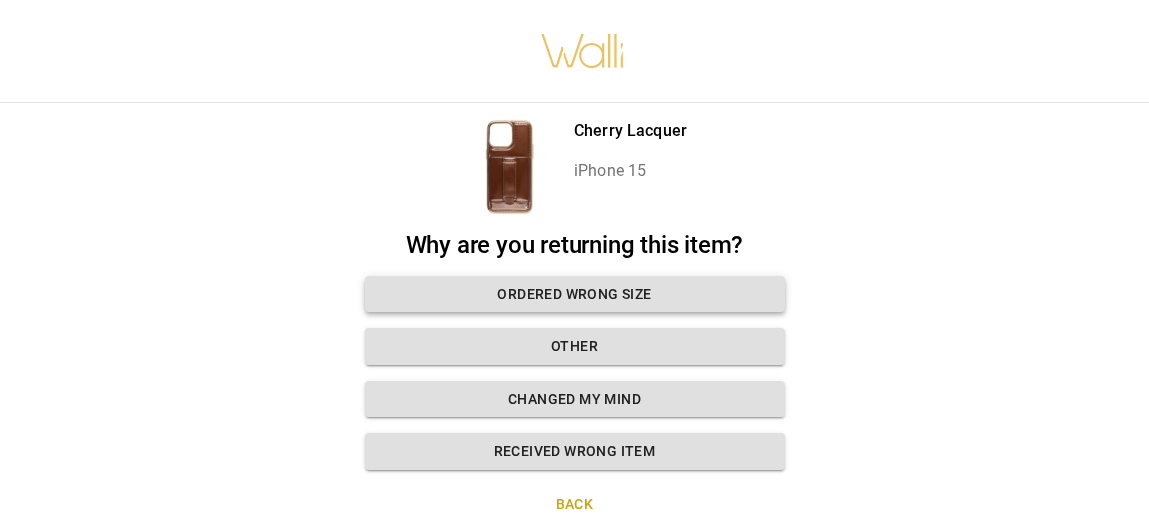 click on "Ordered wrong size" at bounding box center [575, 294] 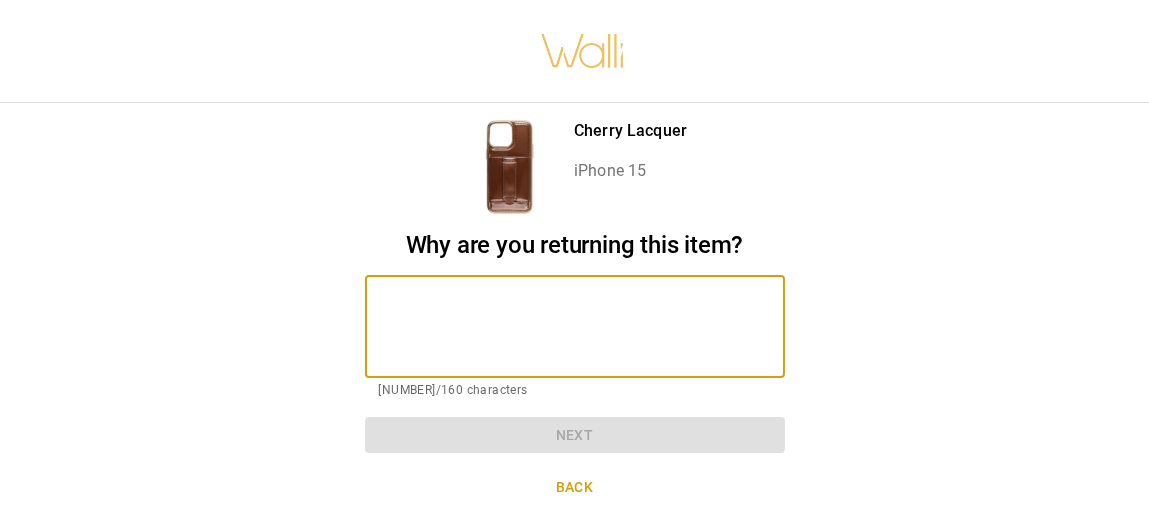click at bounding box center [575, 326] 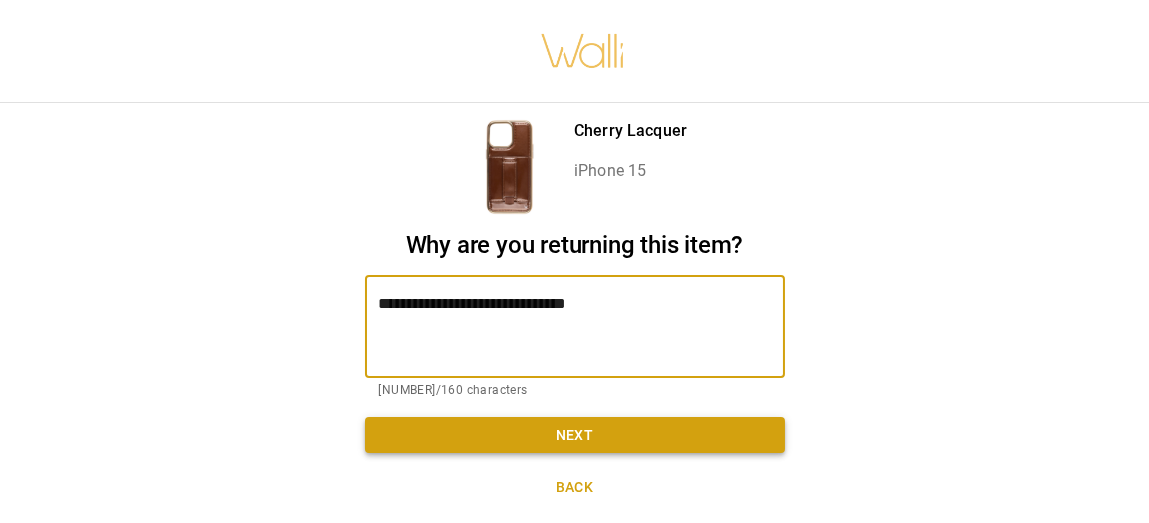 type on "**********" 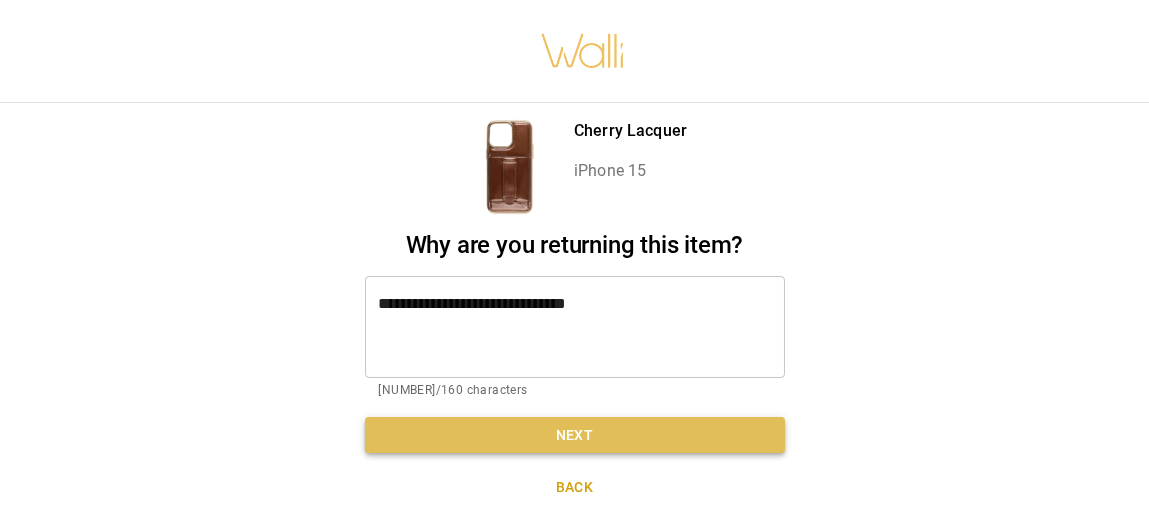 click on "Next" at bounding box center (575, 435) 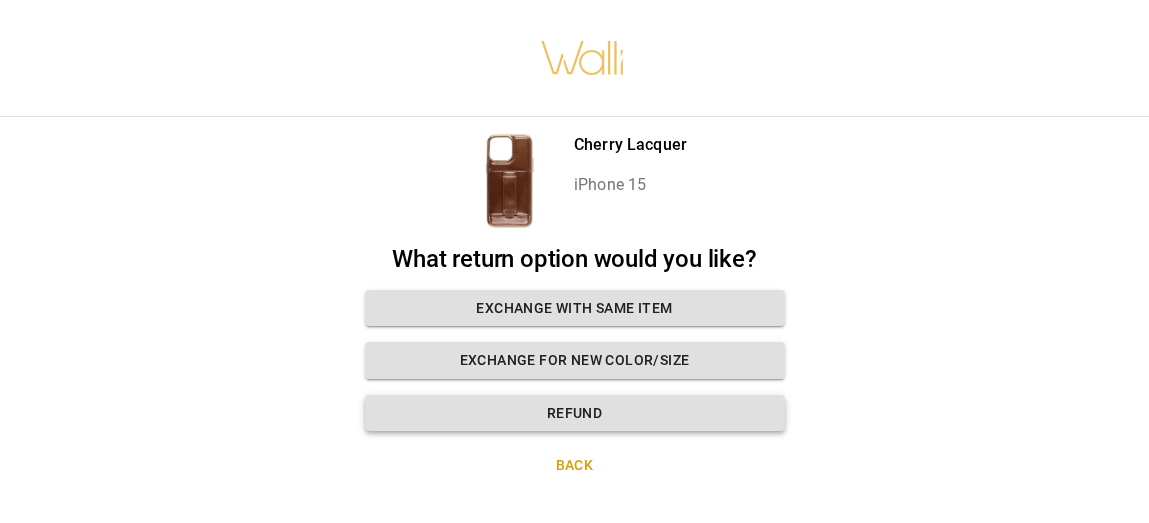 click on "Refund" at bounding box center (575, 413) 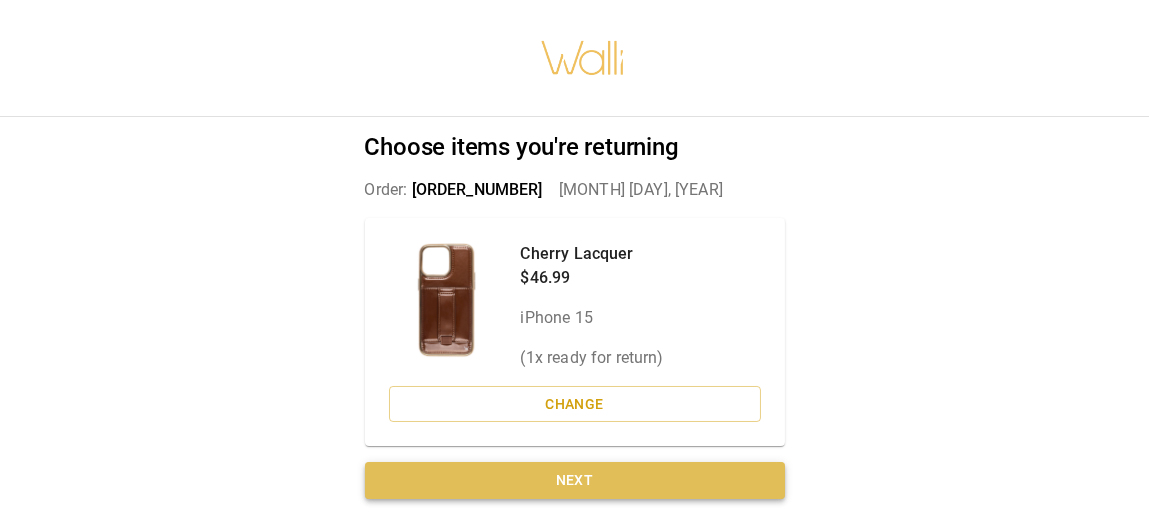click on "Next" at bounding box center [575, 480] 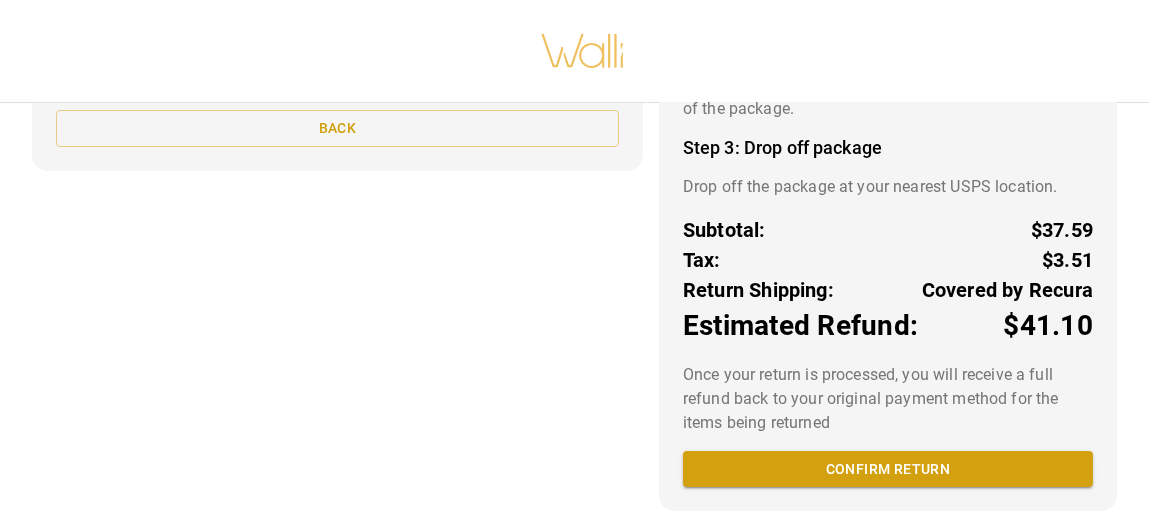 scroll, scrollTop: 362, scrollLeft: 0, axis: vertical 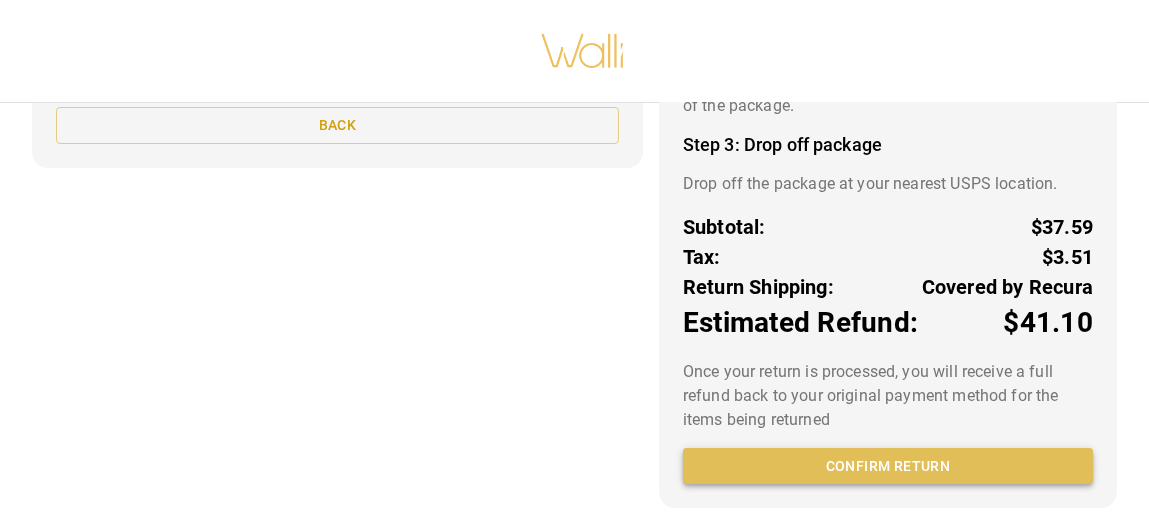 click on "Confirm return" at bounding box center (888, 466) 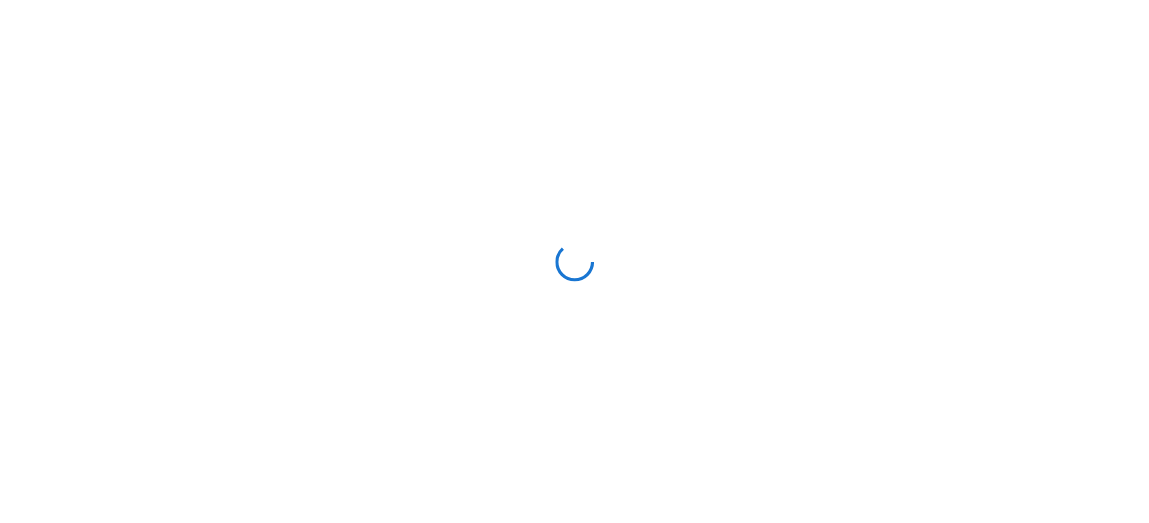 scroll, scrollTop: 0, scrollLeft: 0, axis: both 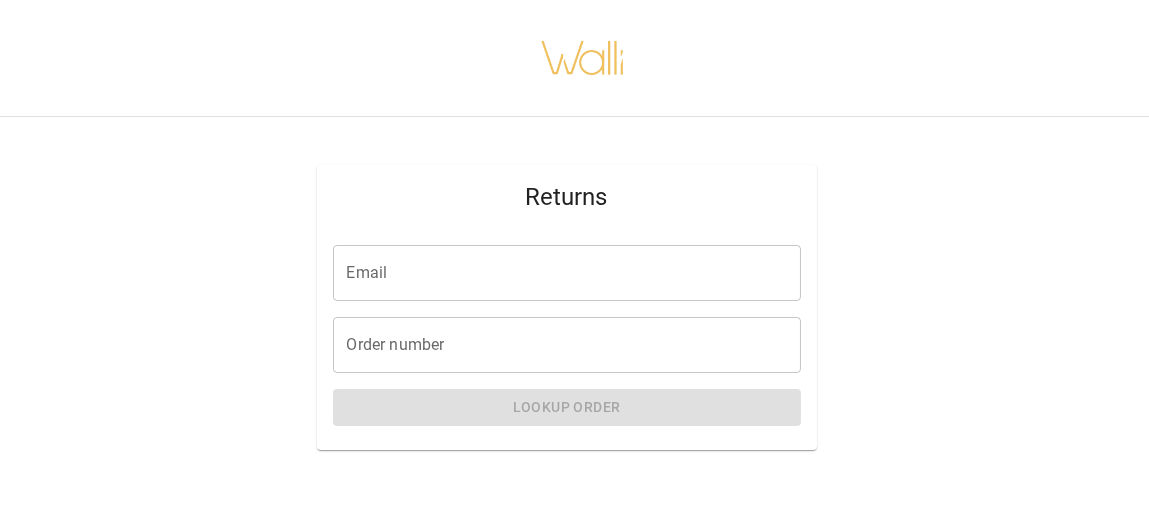 click on "Email" at bounding box center [567, 273] 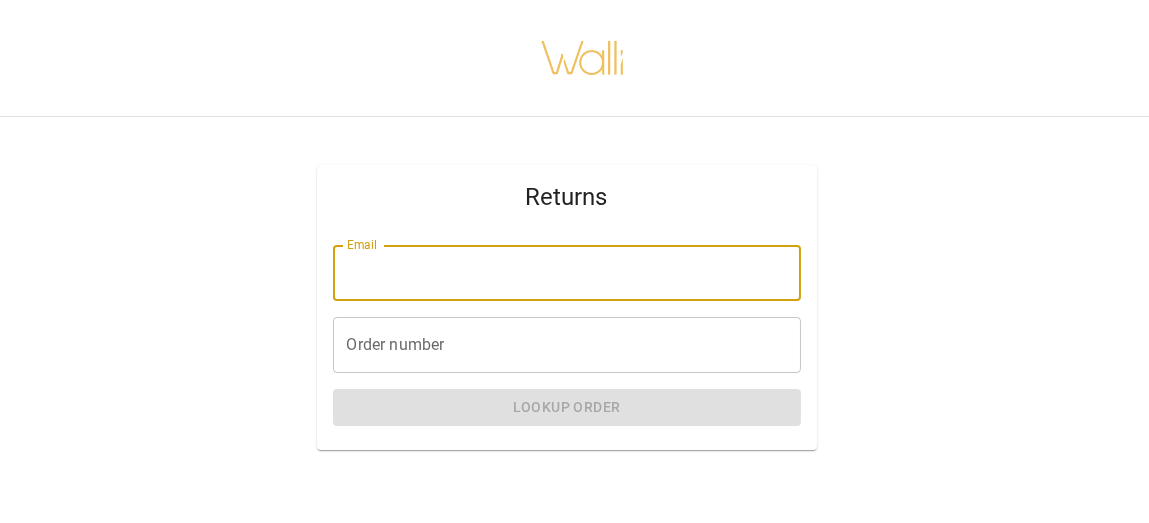 type on "**********" 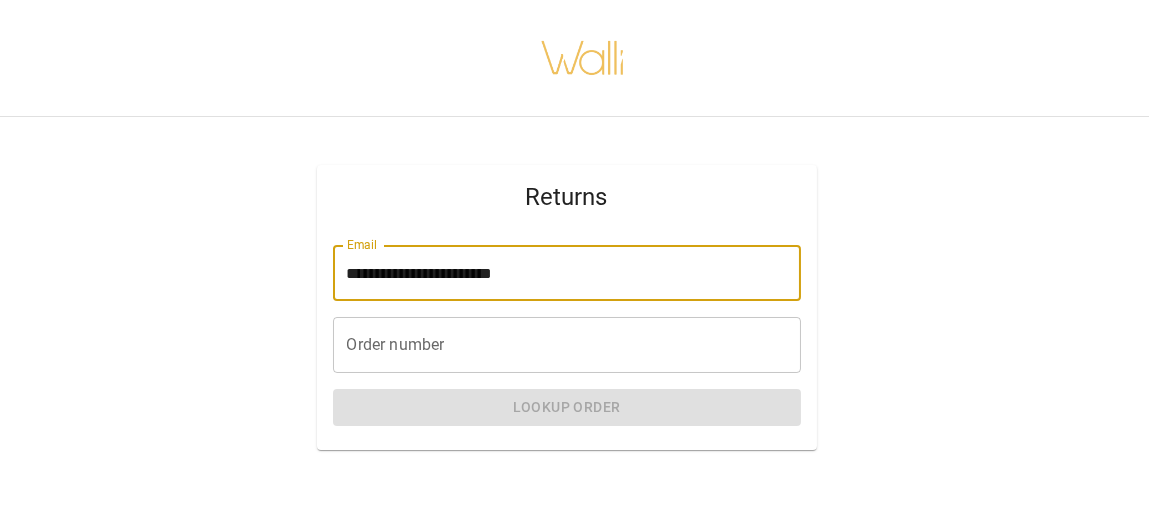 type on "*******" 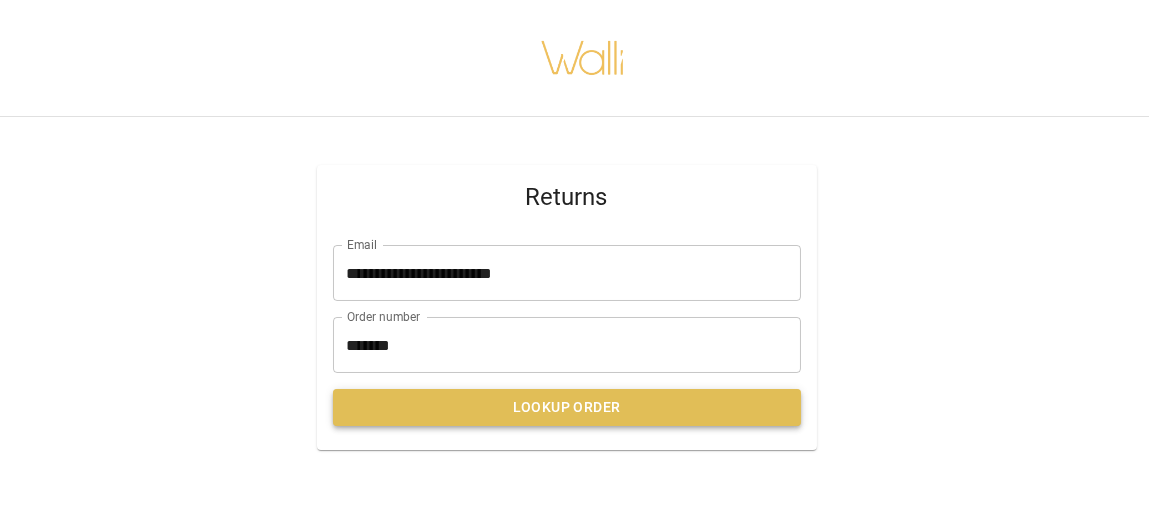 click on "Lookup Order" at bounding box center (567, 407) 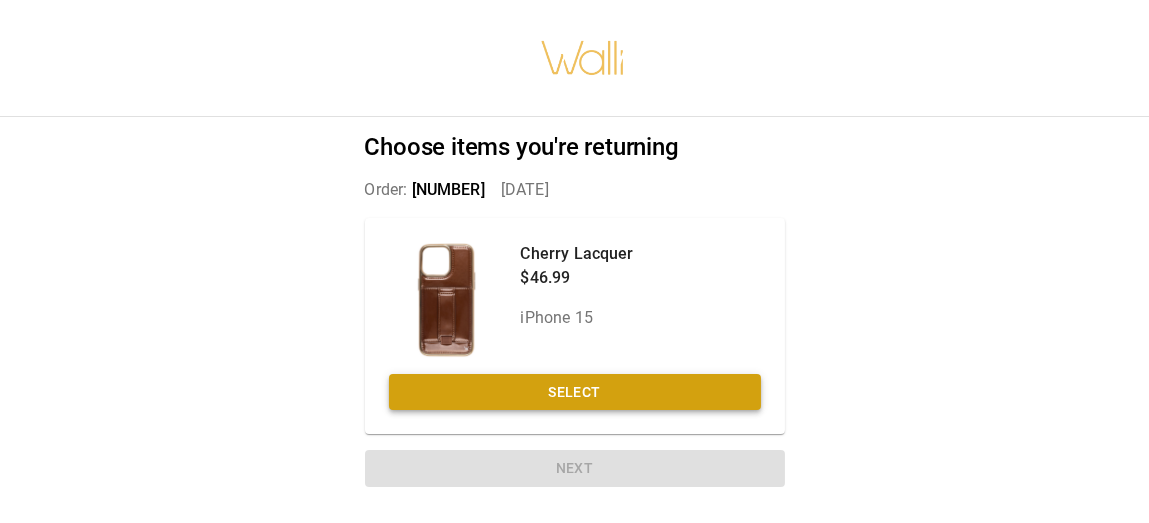 click on "Select" at bounding box center [575, 392] 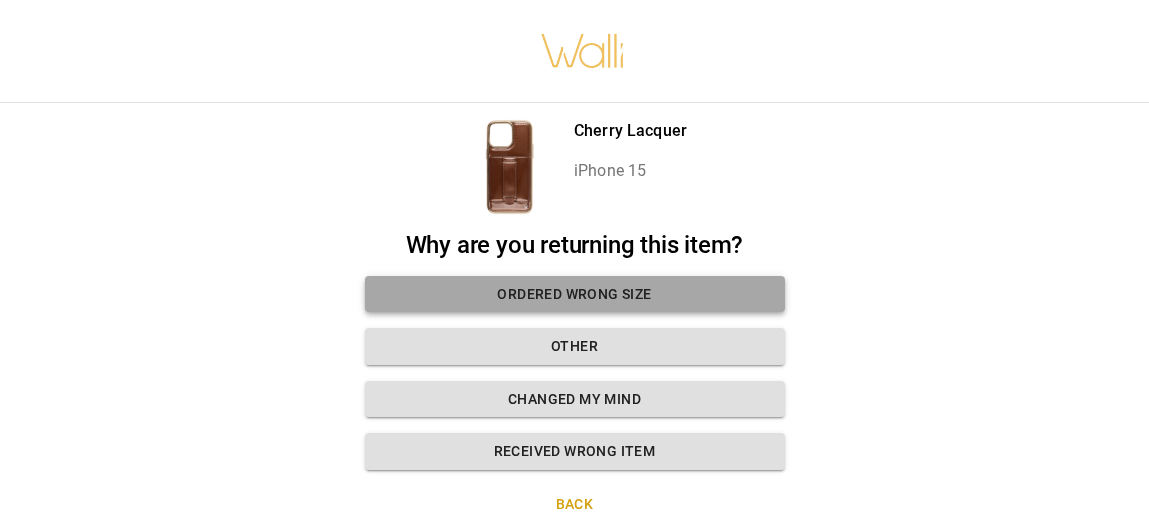 click on "Ordered wrong size" at bounding box center [575, 294] 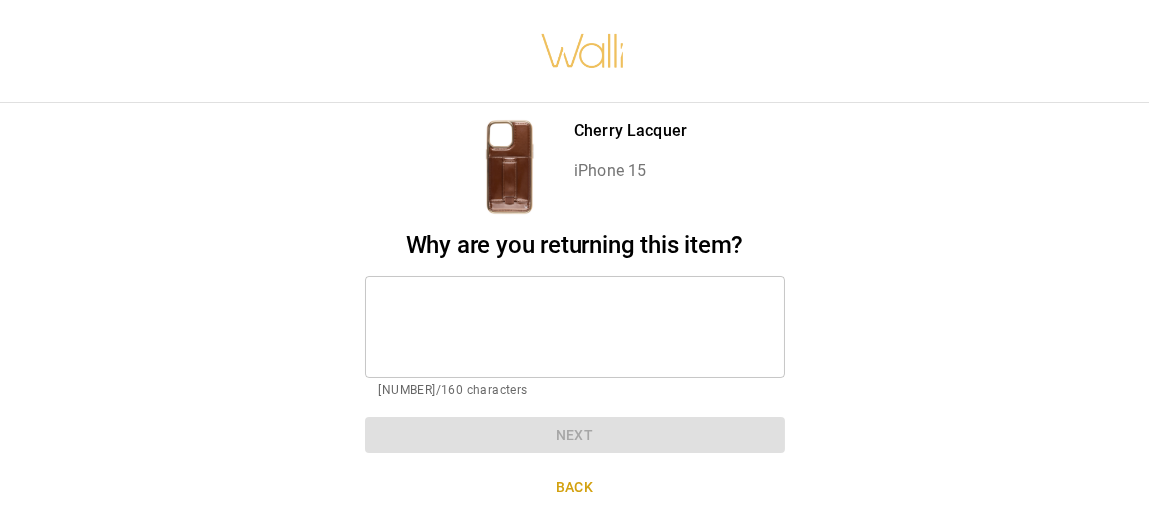 click at bounding box center (575, 326) 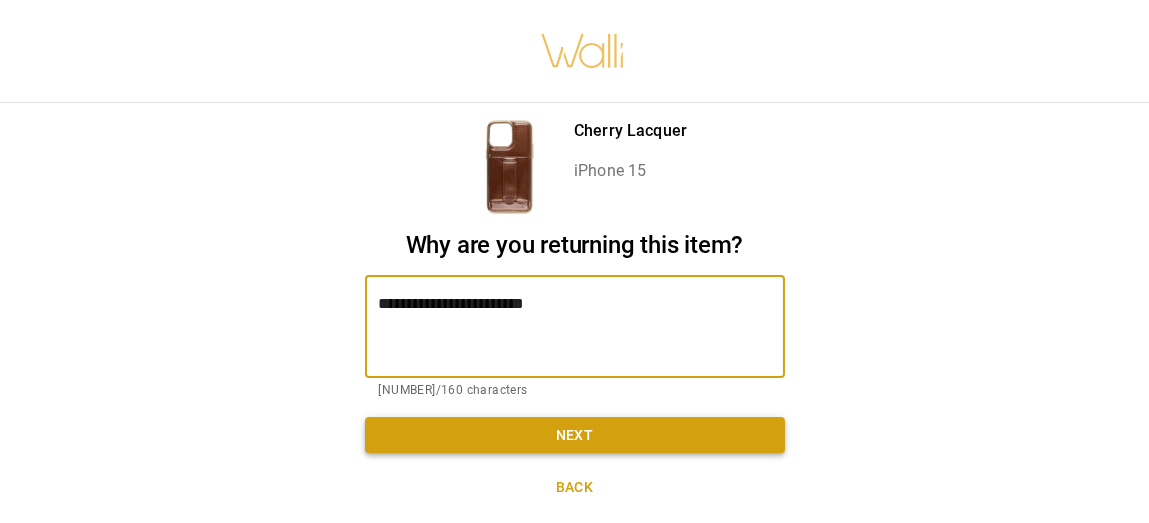 type on "**********" 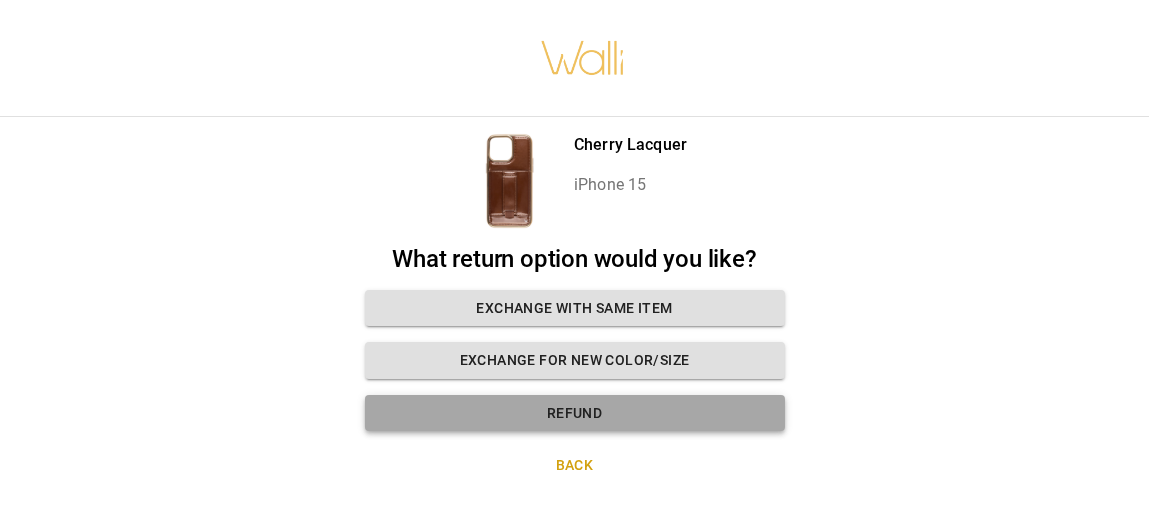 click on "Refund" at bounding box center (575, 413) 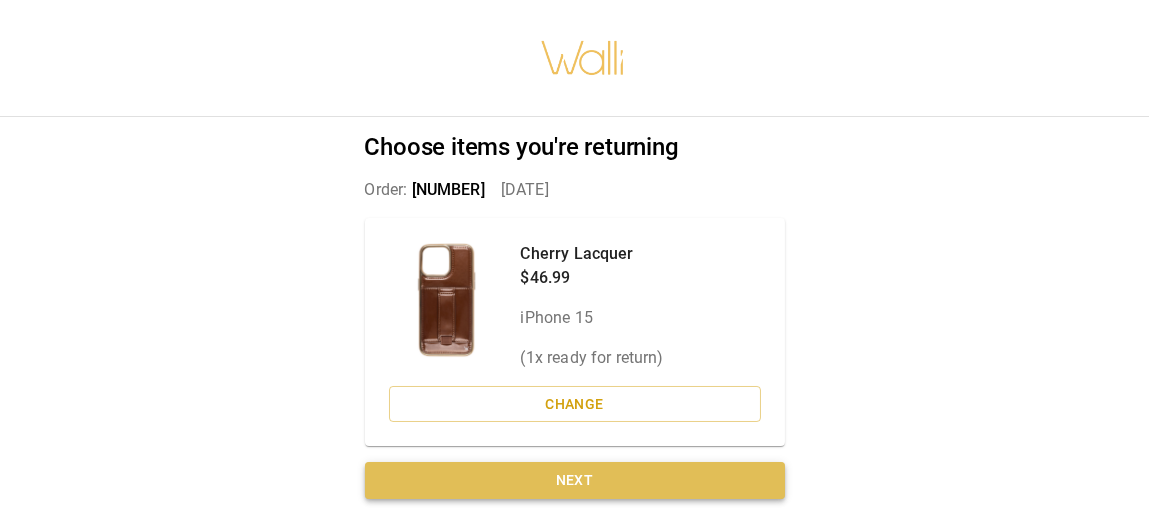 click on "Next" at bounding box center [575, 480] 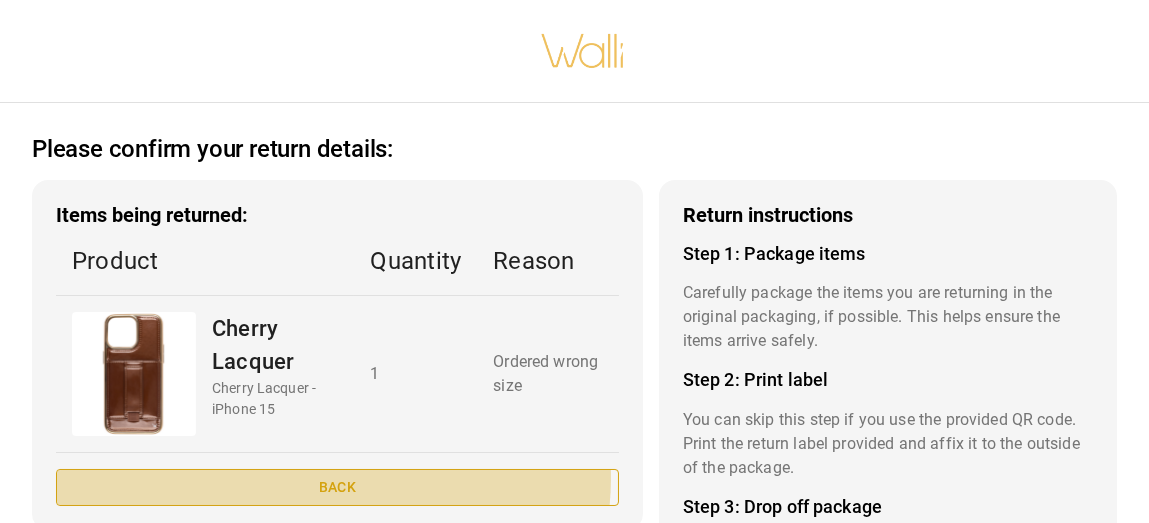 click on "Back" at bounding box center (337, 487) 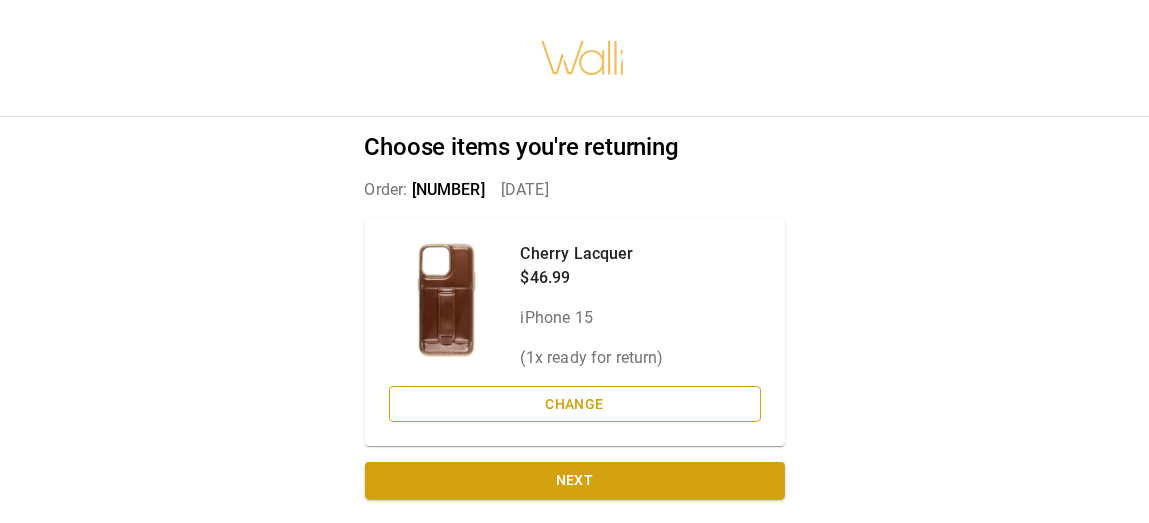 click on "Change" at bounding box center [575, 404] 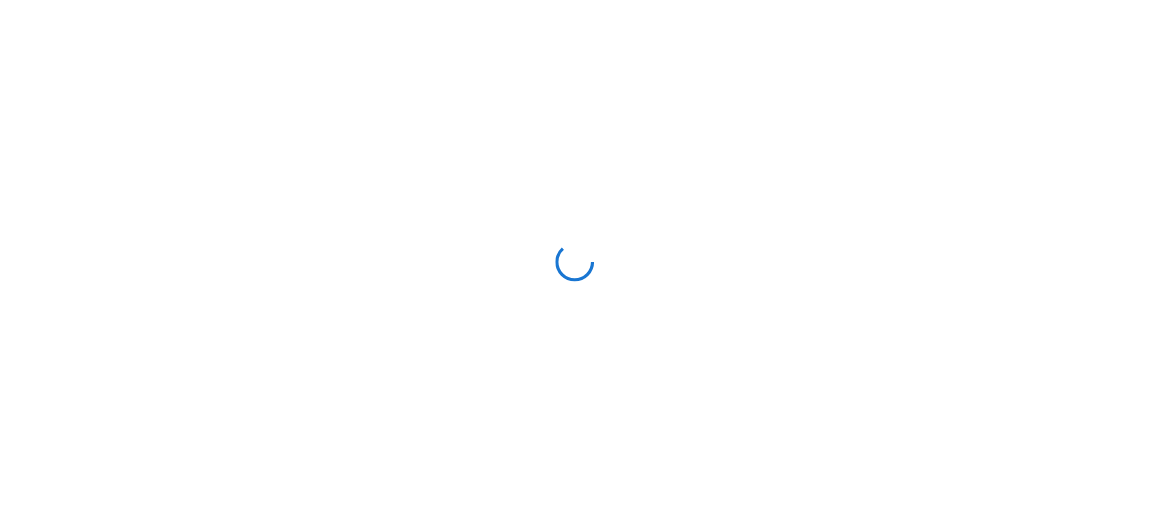 scroll, scrollTop: 0, scrollLeft: 0, axis: both 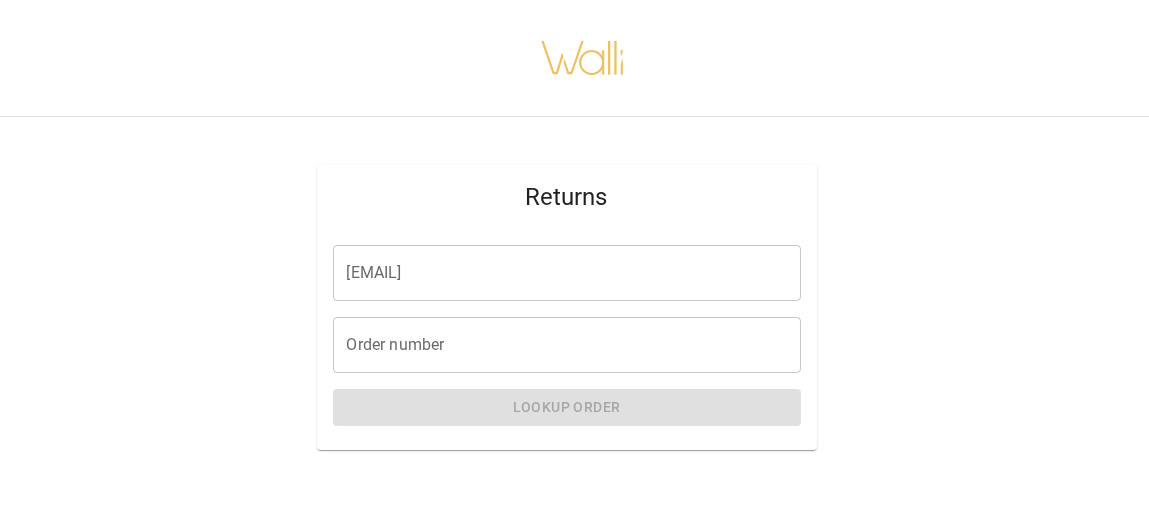 click on "Email" at bounding box center [567, 273] 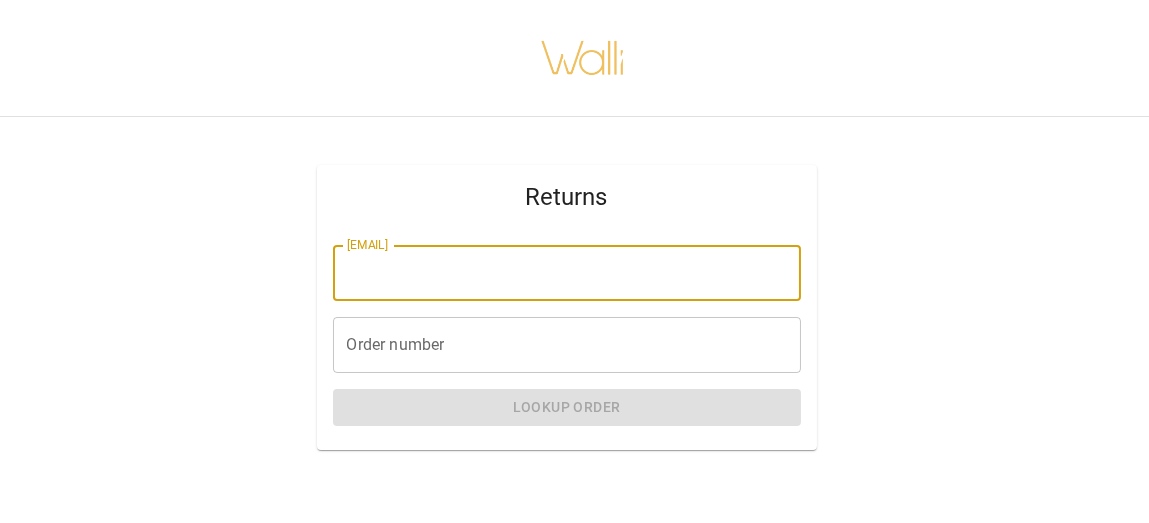 type on "**********" 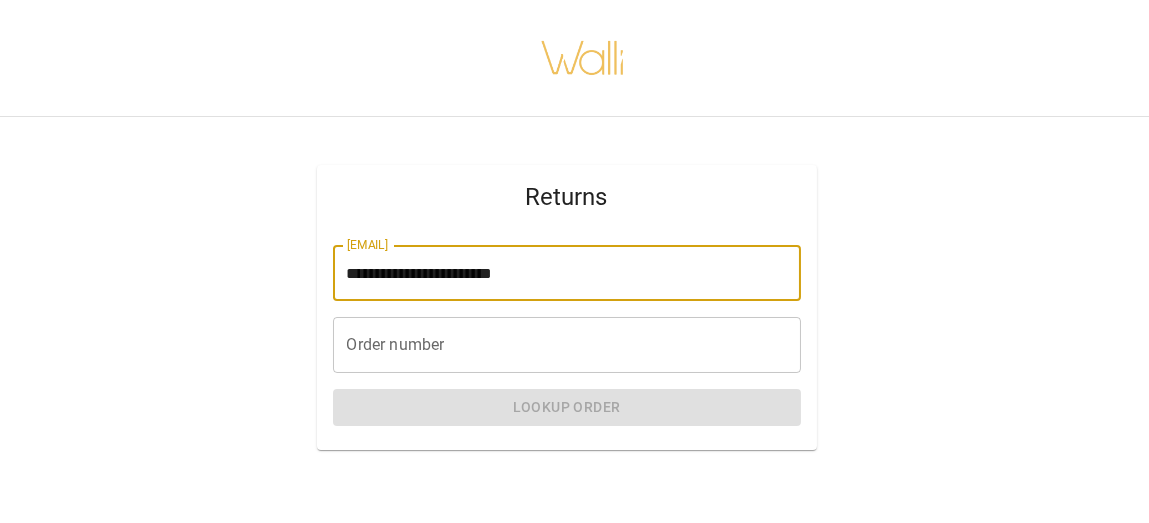 type on "*******" 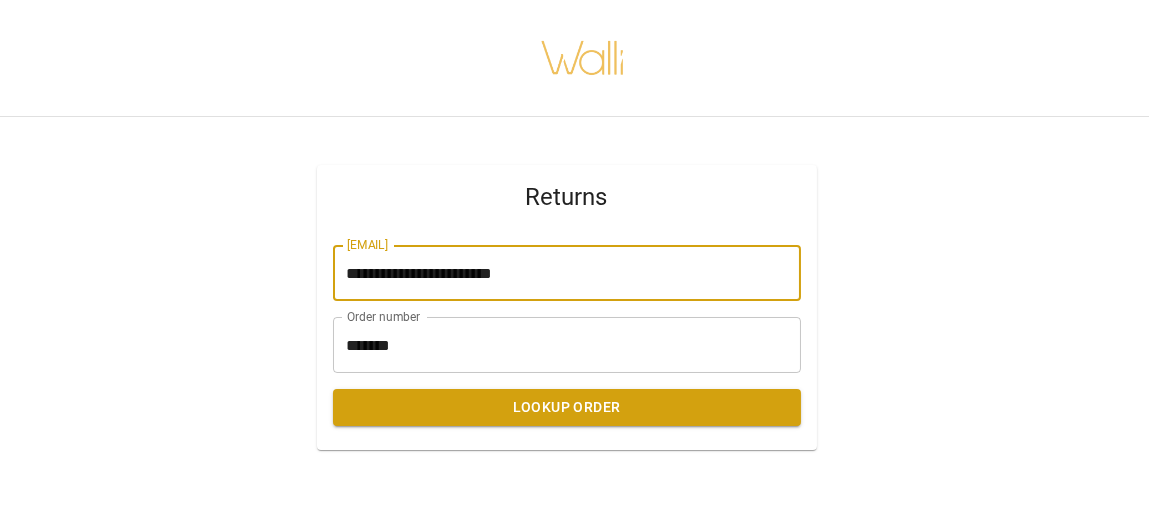 click on "*******" at bounding box center [567, 345] 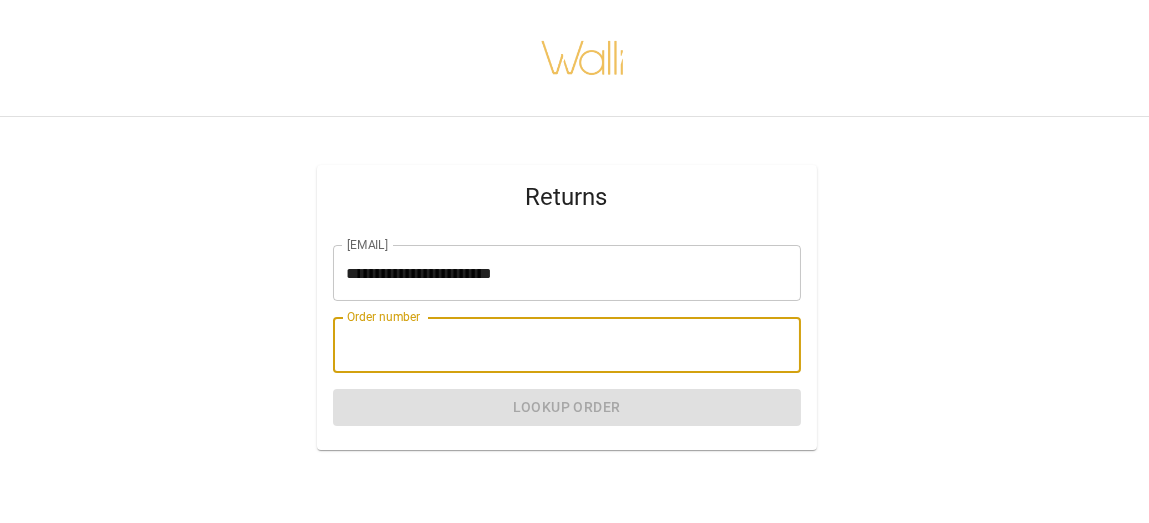 click on "Order number" at bounding box center (567, 345) 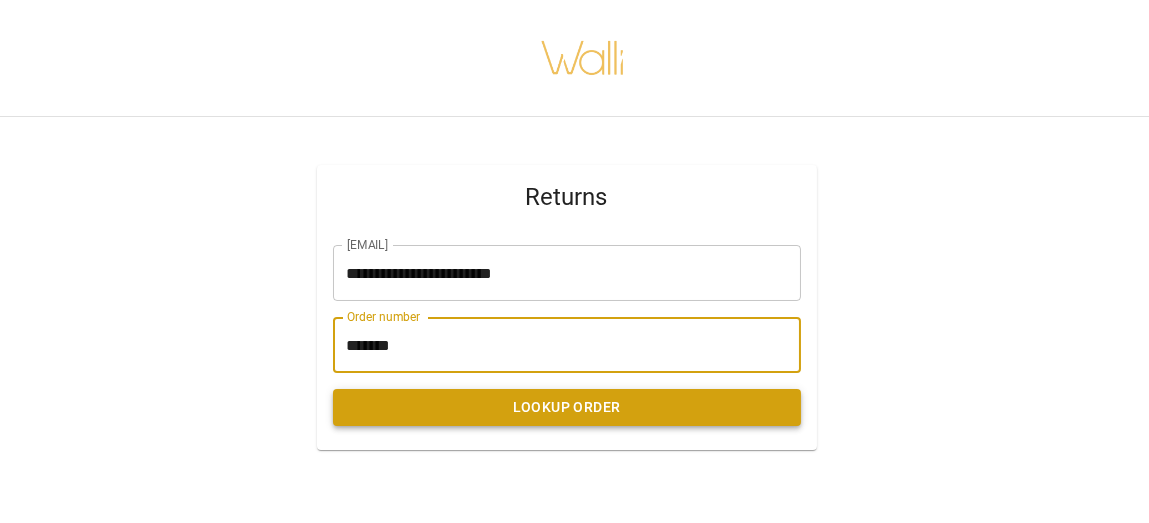 click on "Lookup Order" at bounding box center [567, 407] 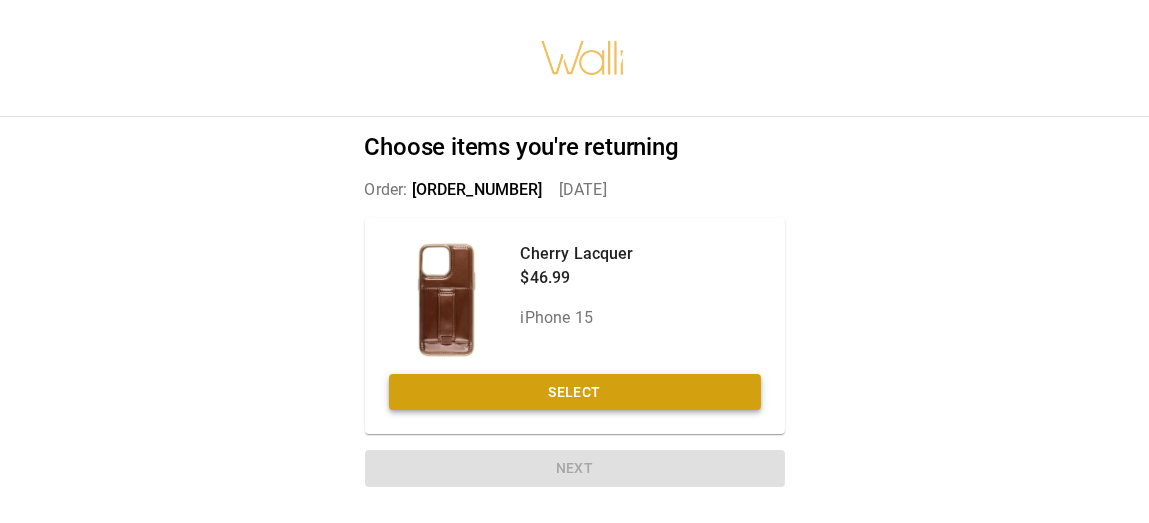 click on "Select" at bounding box center (575, 392) 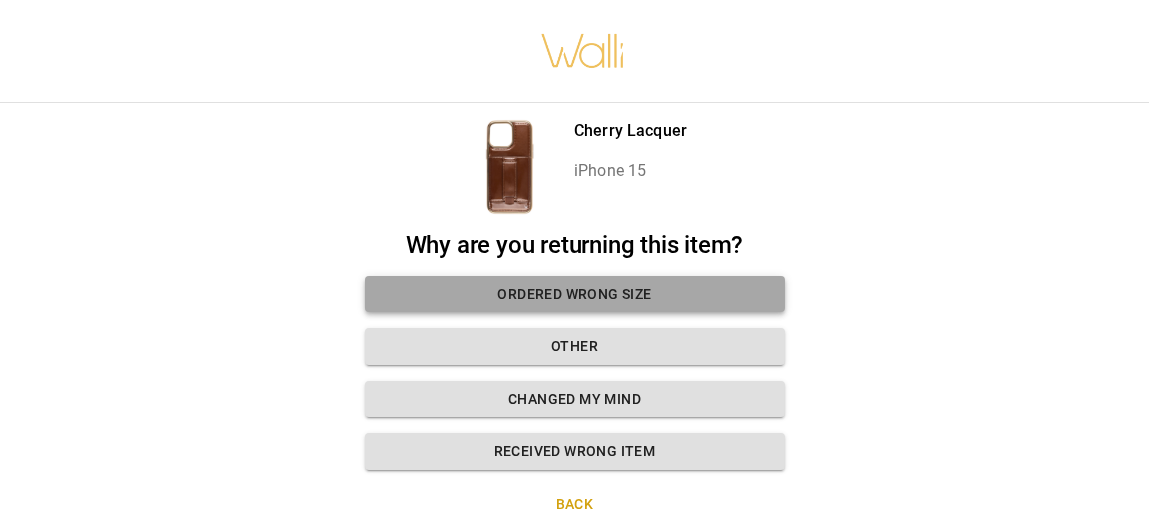 click on "Ordered wrong size" at bounding box center (575, 294) 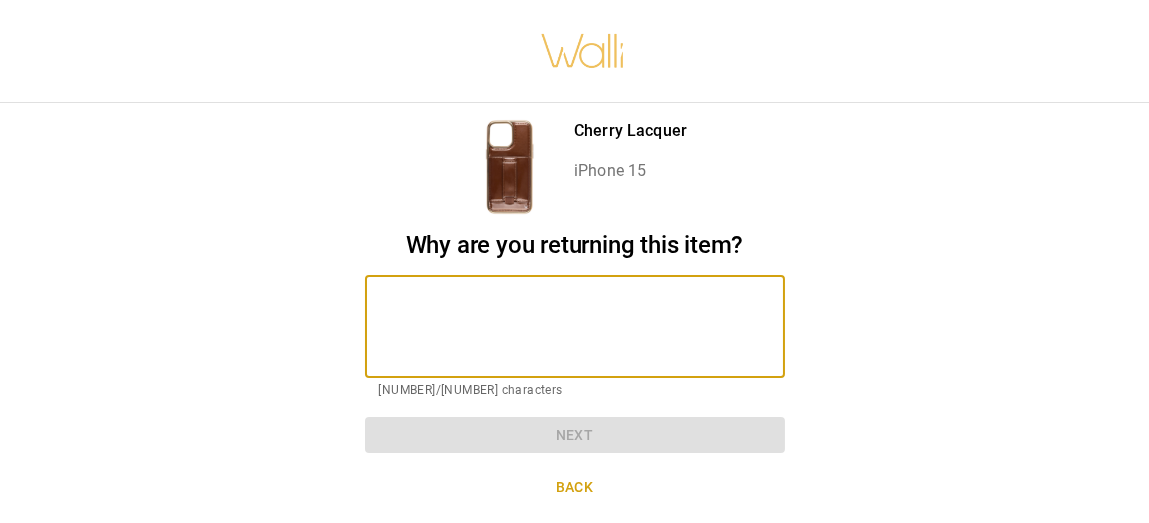 click at bounding box center [575, 326] 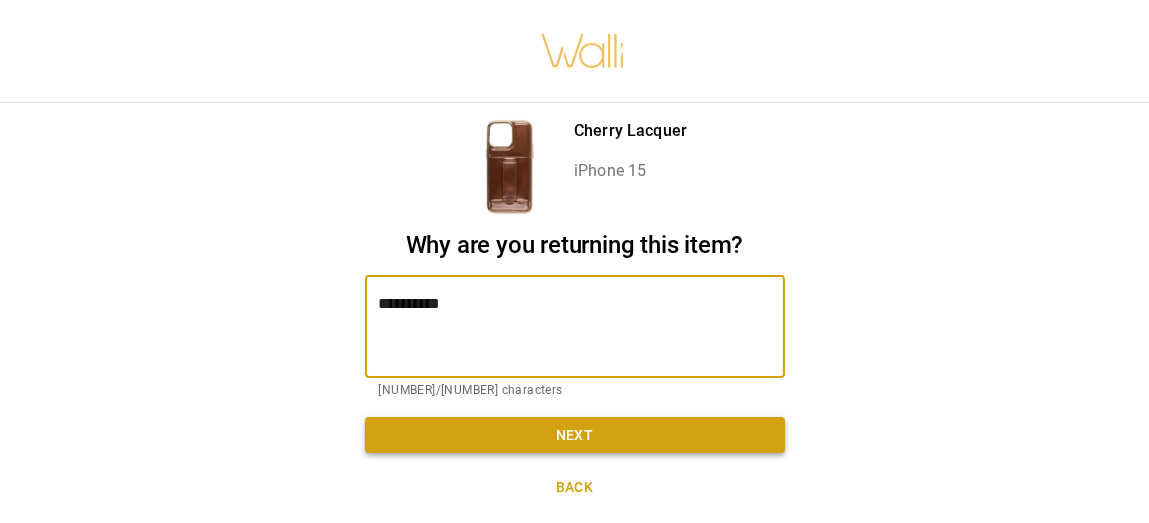 type on "**********" 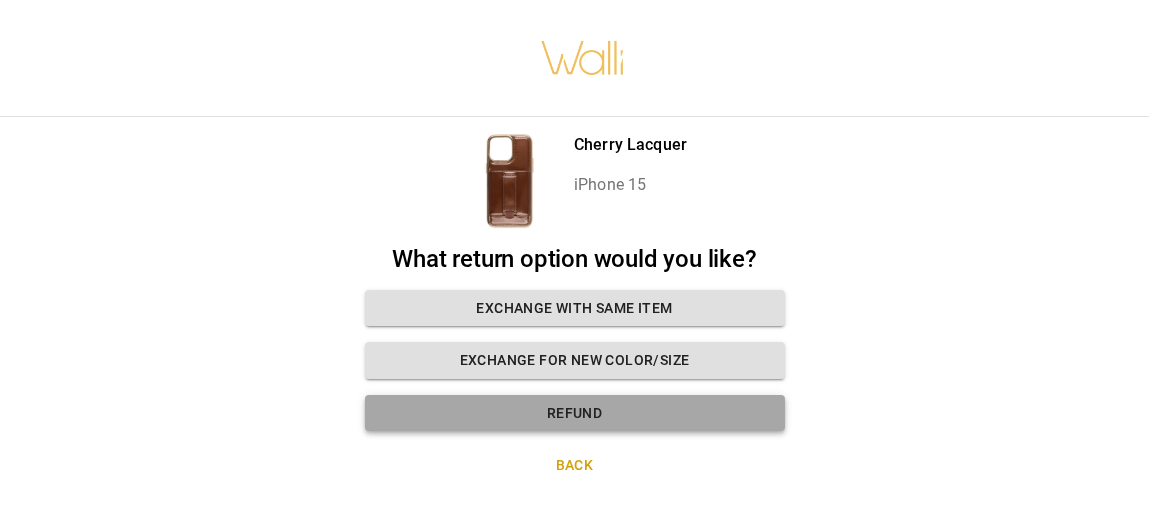 click on "Refund" at bounding box center (575, 413) 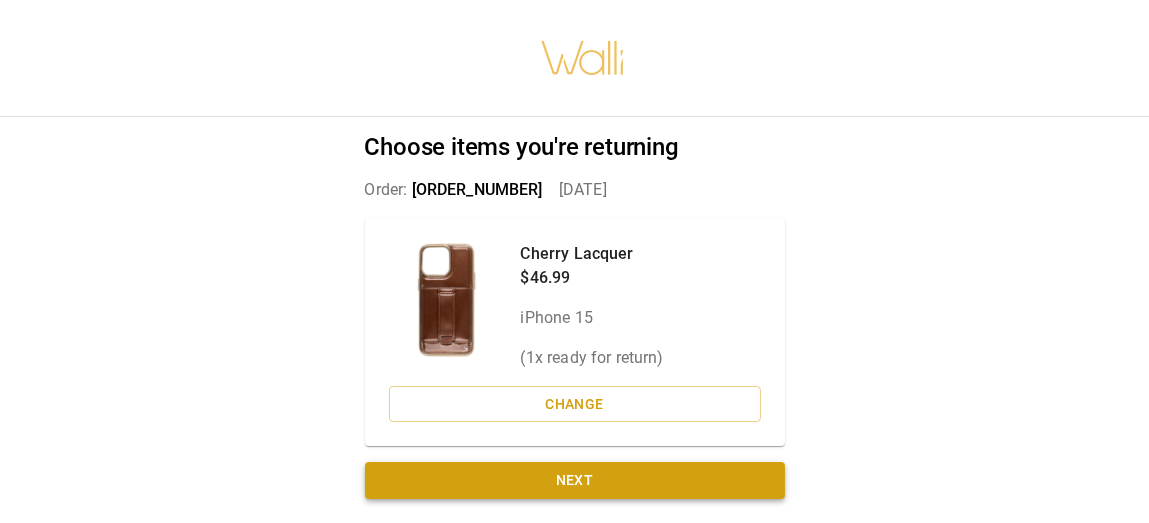 click on "Next" at bounding box center [575, 480] 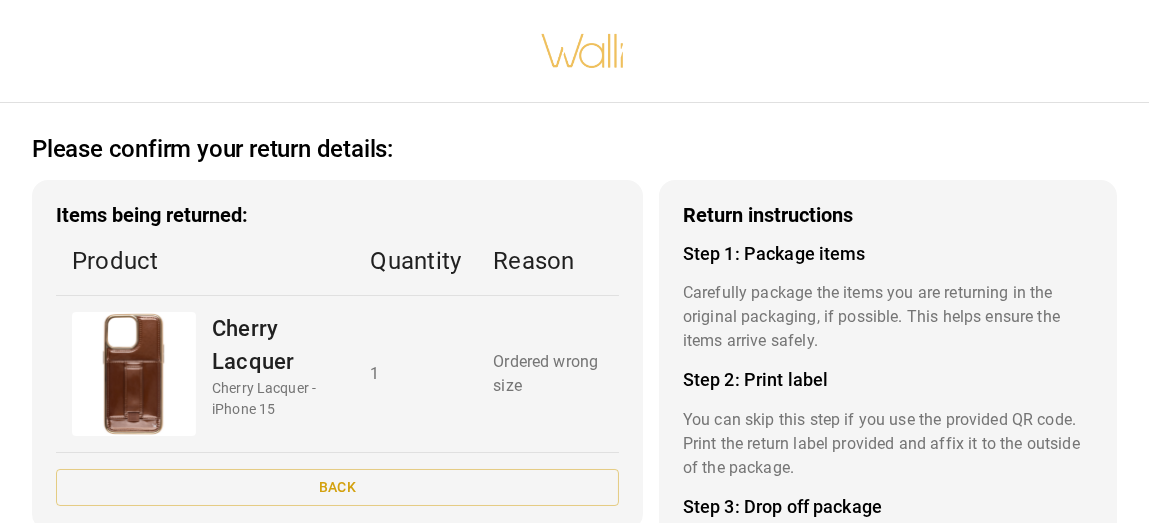 scroll, scrollTop: 362, scrollLeft: 0, axis: vertical 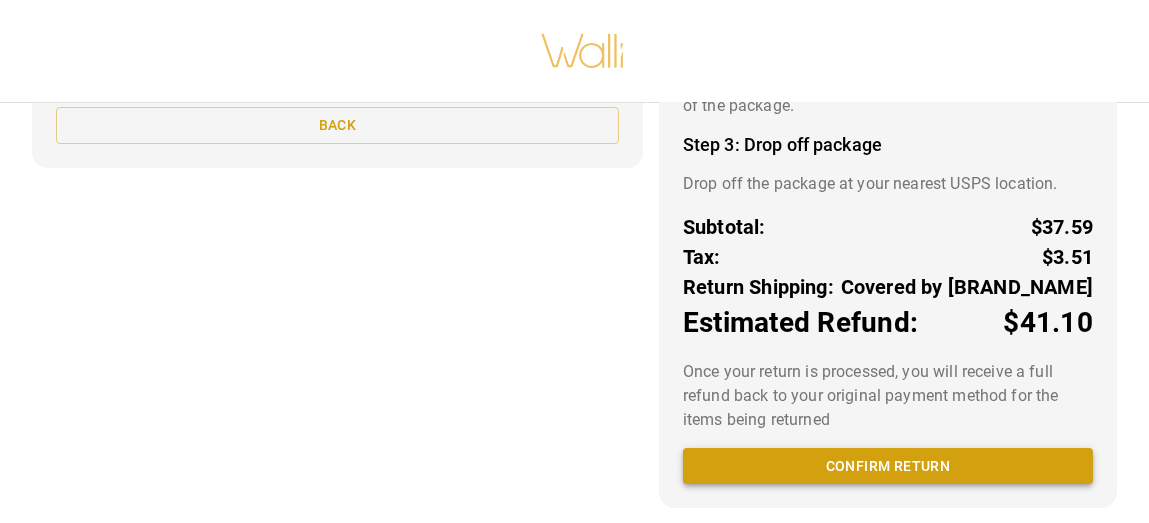 click on "Confirm return" at bounding box center [888, 466] 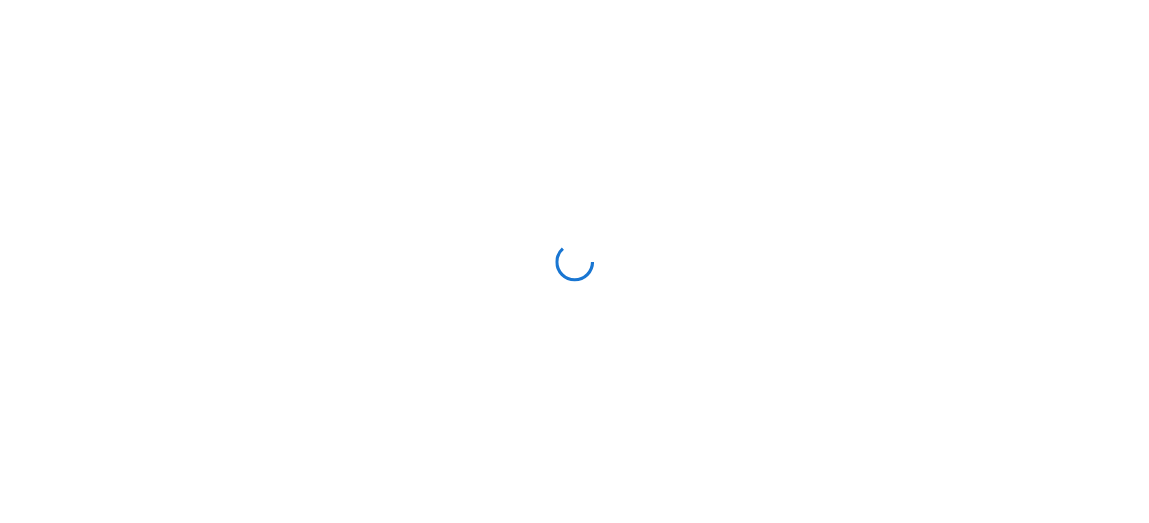 scroll, scrollTop: 0, scrollLeft: 0, axis: both 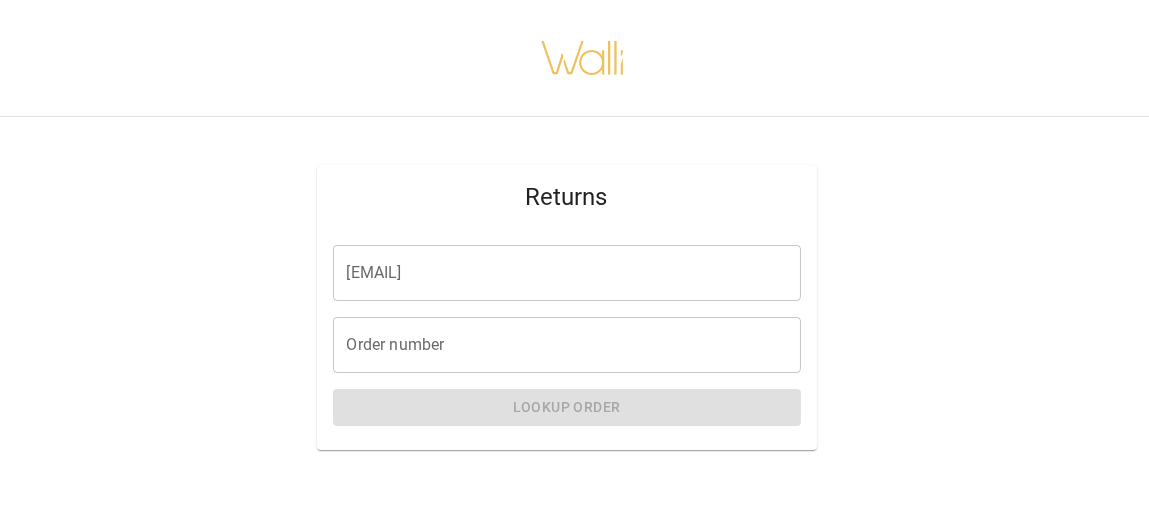 click on "[EMAIL]" at bounding box center [567, 273] 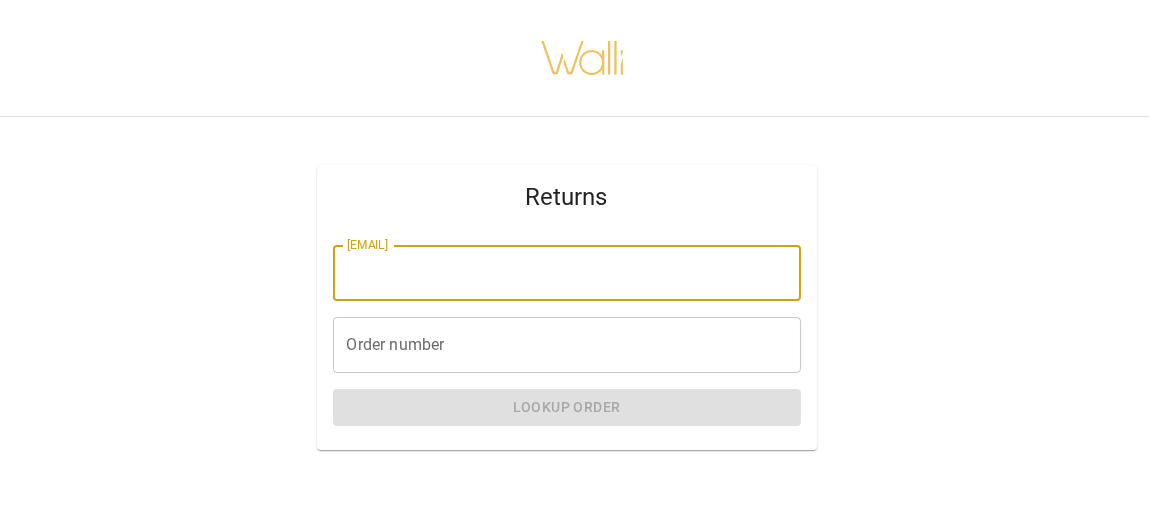 type on "**********" 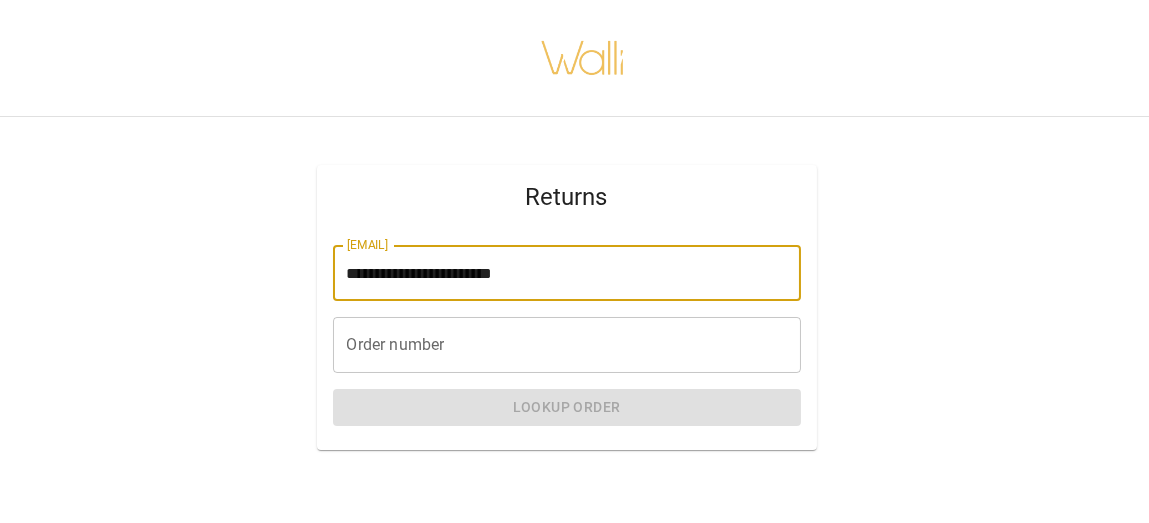 type on "*******" 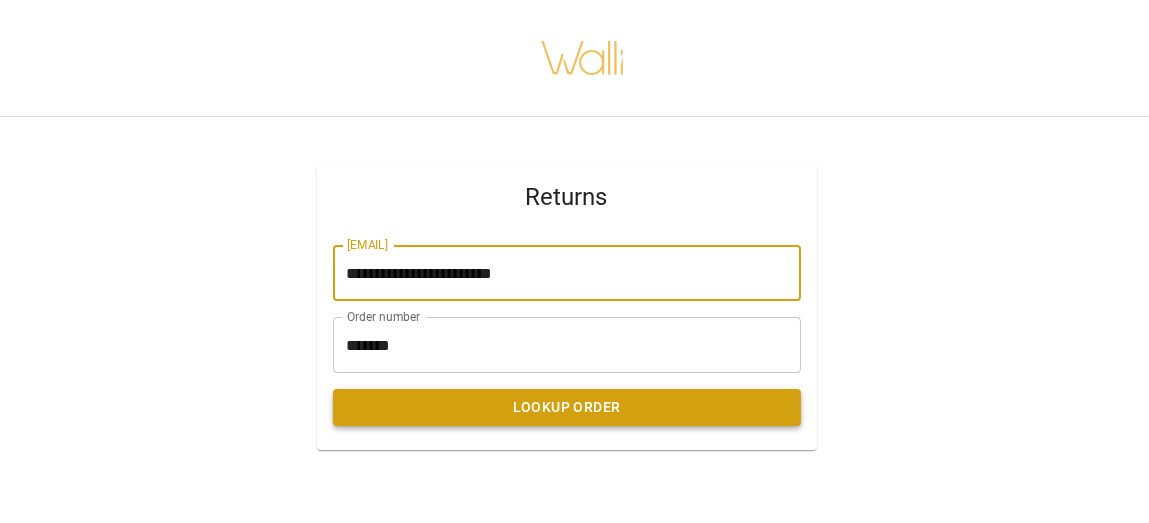 click on "Lookup Order" at bounding box center [567, 407] 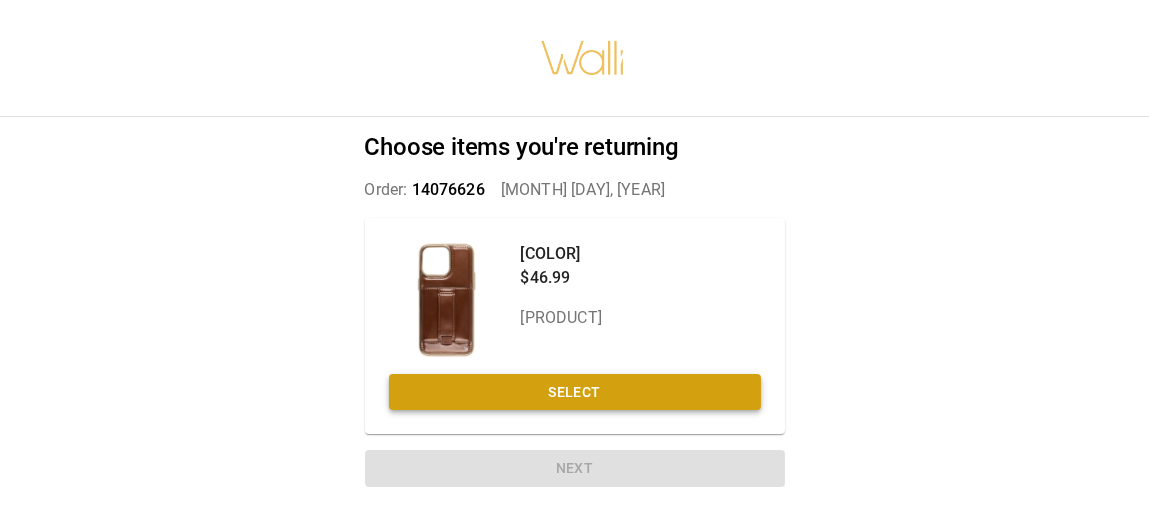 click on "Select" at bounding box center [575, 392] 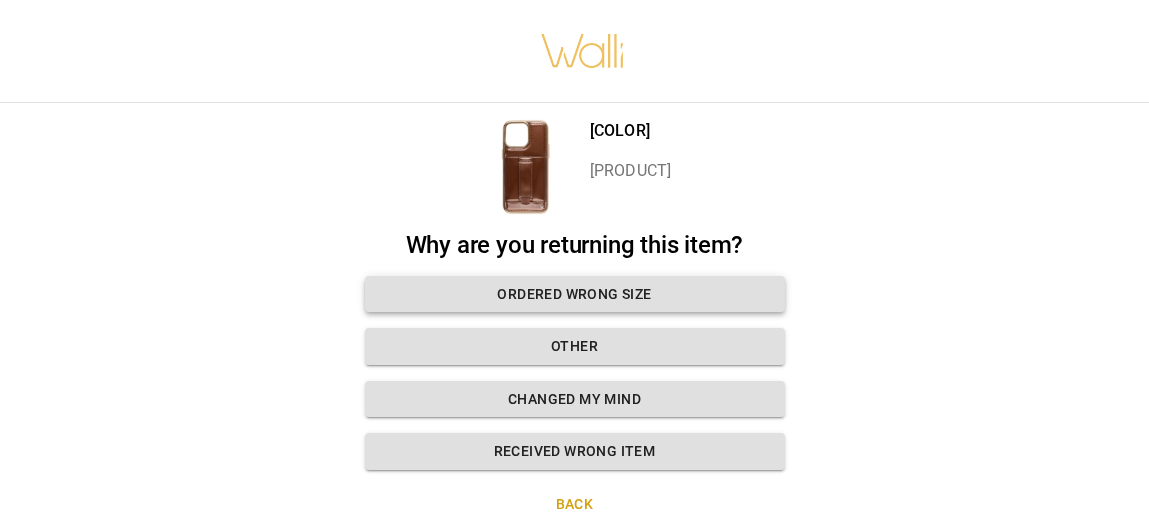 click on "Ordered wrong size" at bounding box center [575, 294] 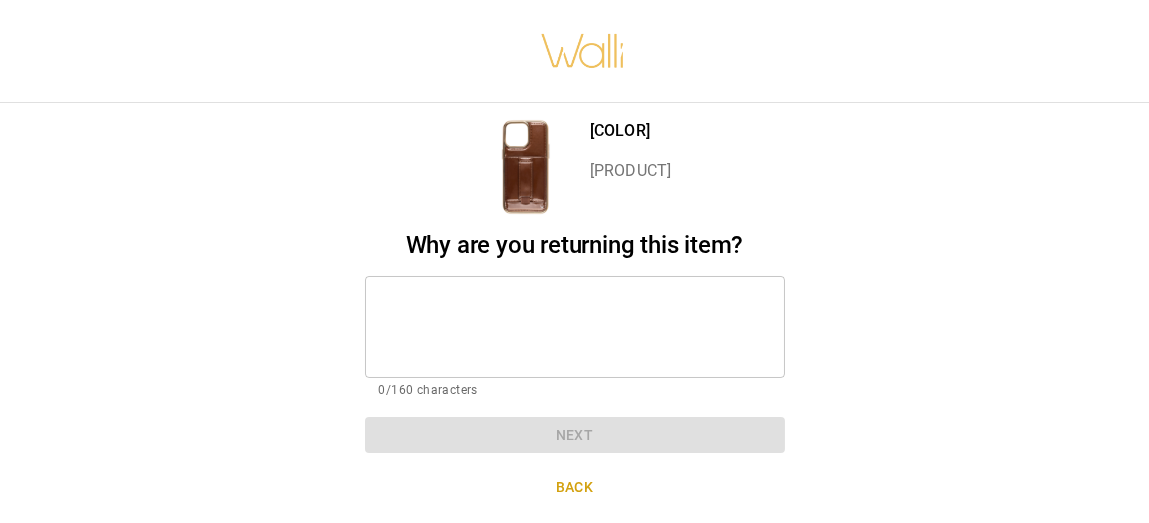 click at bounding box center (575, 326) 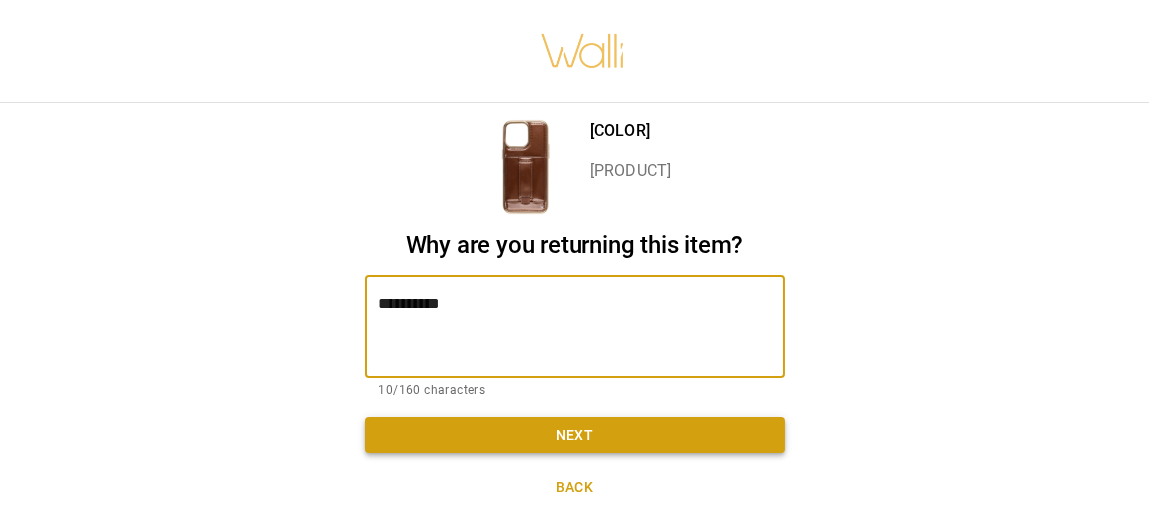type on "**********" 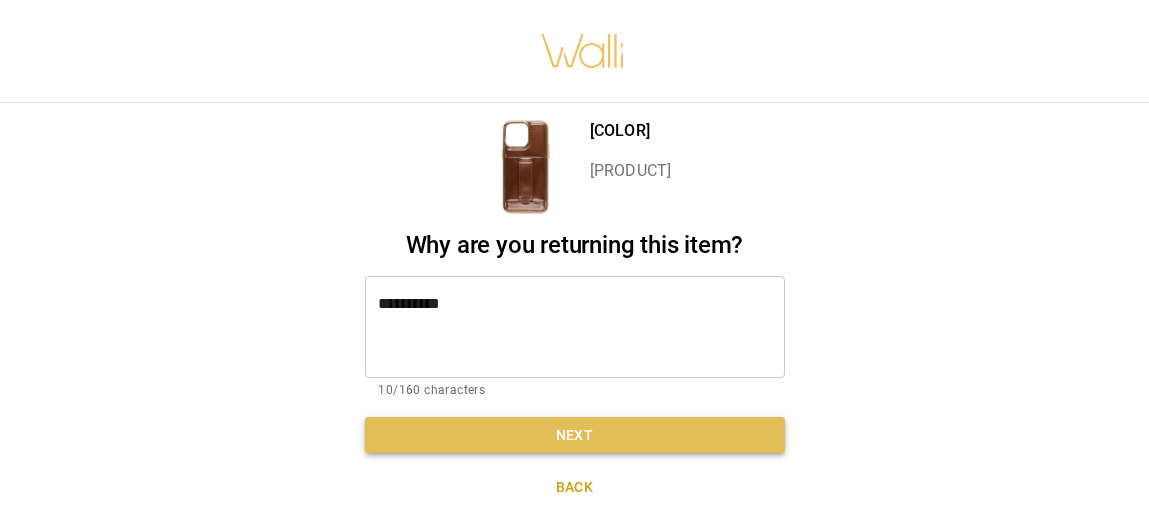 click on "Next" at bounding box center (575, 435) 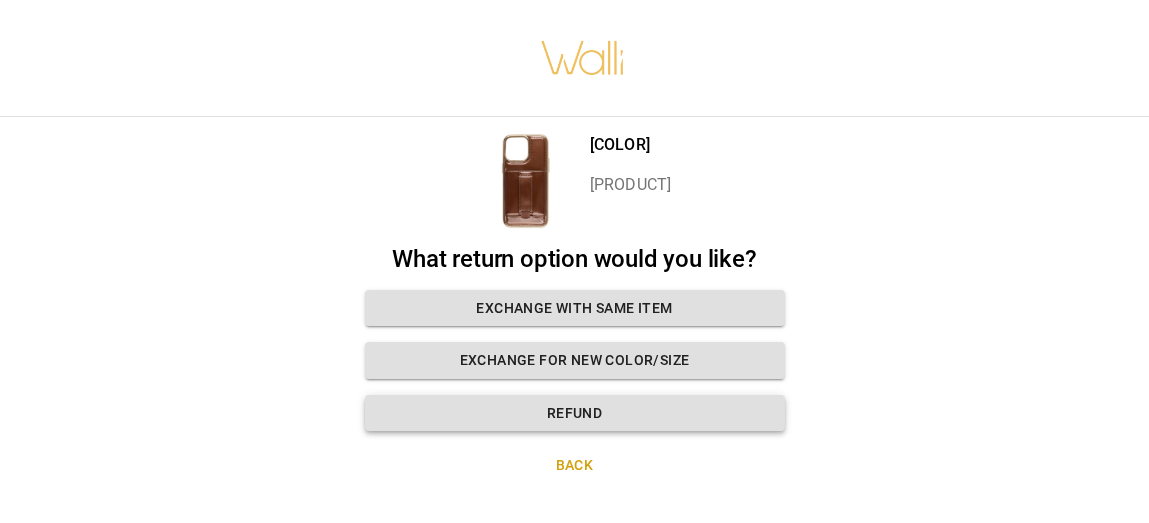click on "Refund" at bounding box center [575, 413] 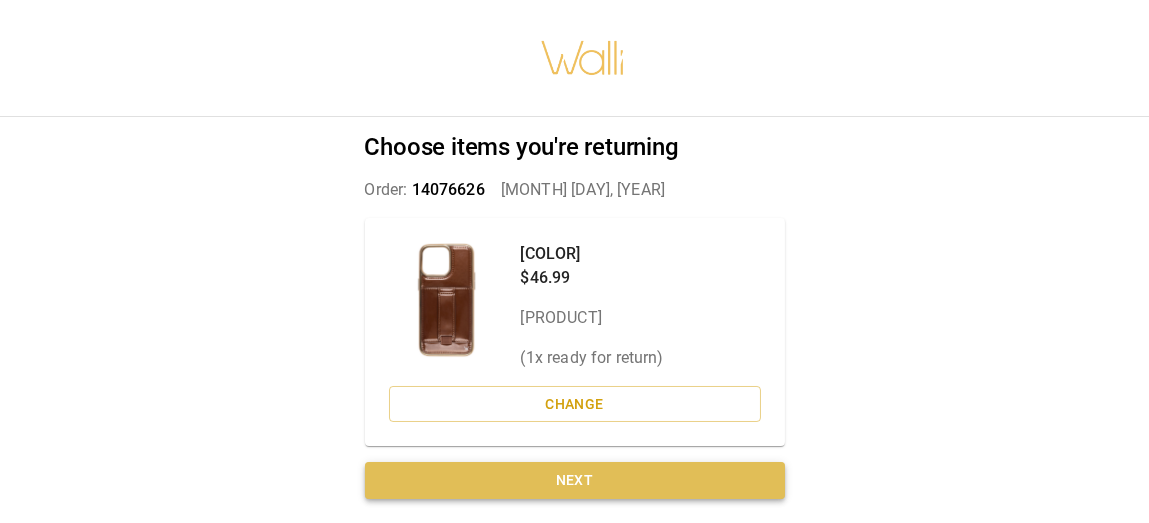 click on "Next" at bounding box center [575, 480] 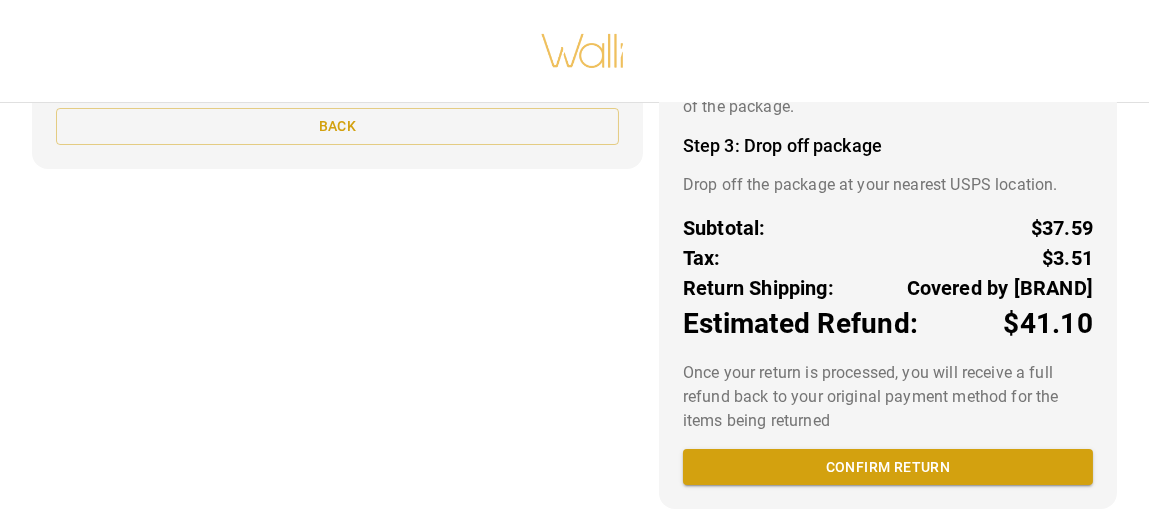 scroll, scrollTop: 362, scrollLeft: 0, axis: vertical 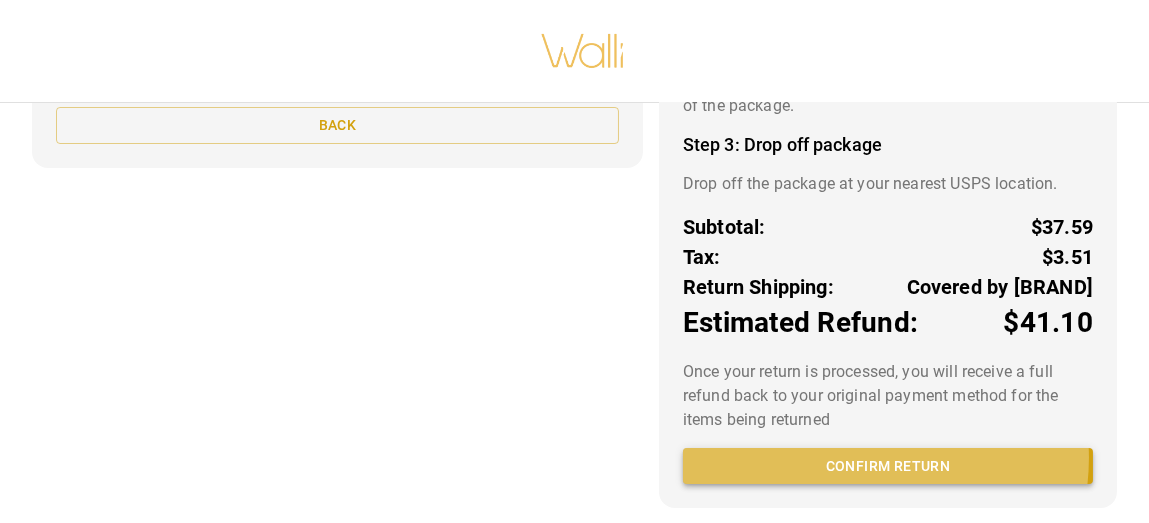 click on "Confirm return" at bounding box center [888, 466] 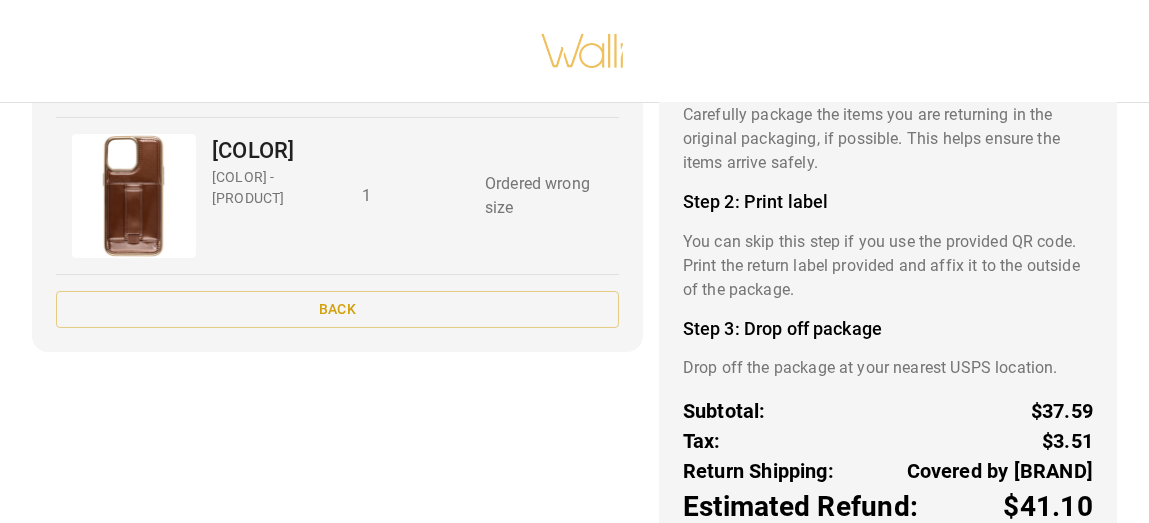 scroll, scrollTop: 184, scrollLeft: 0, axis: vertical 